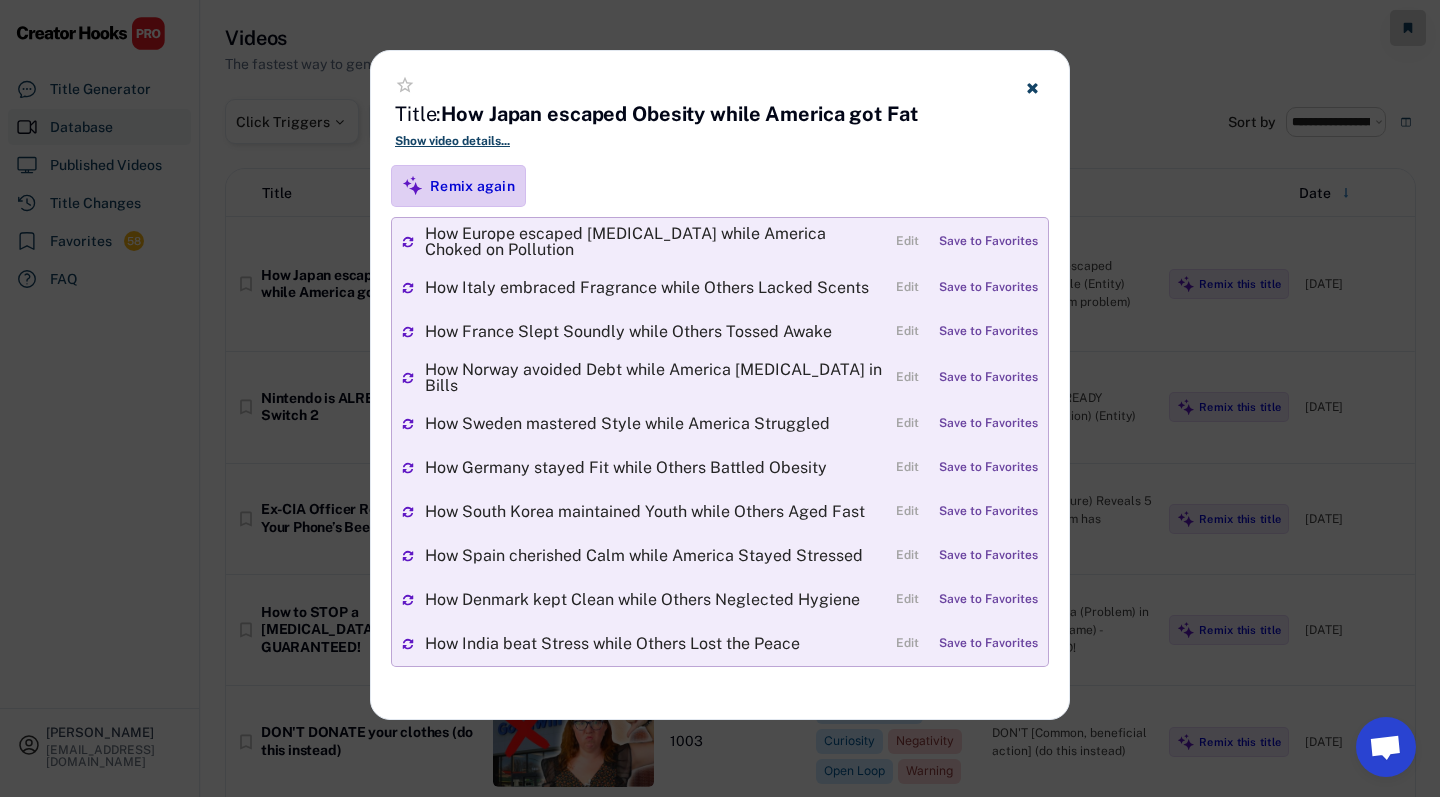 select on "**********" 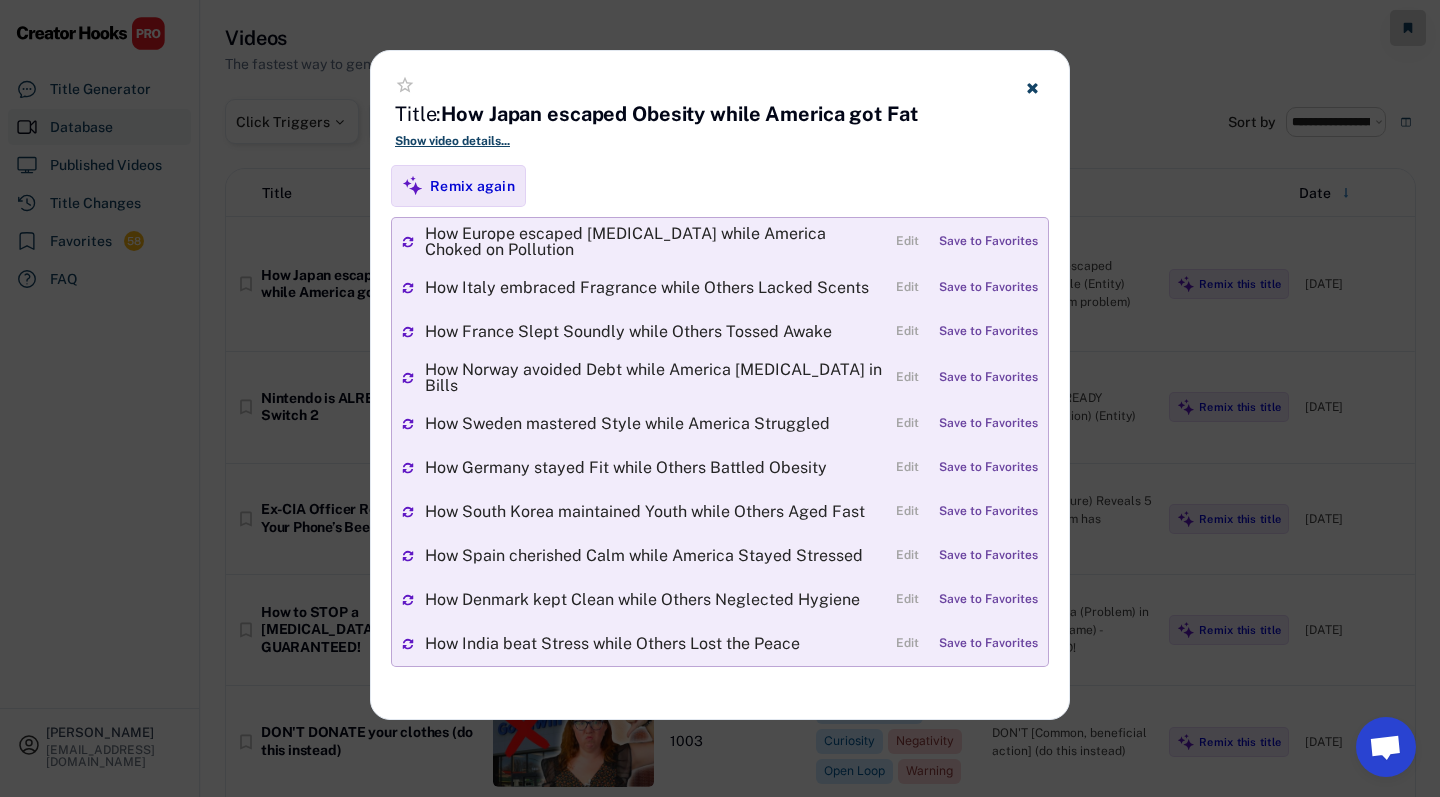 click 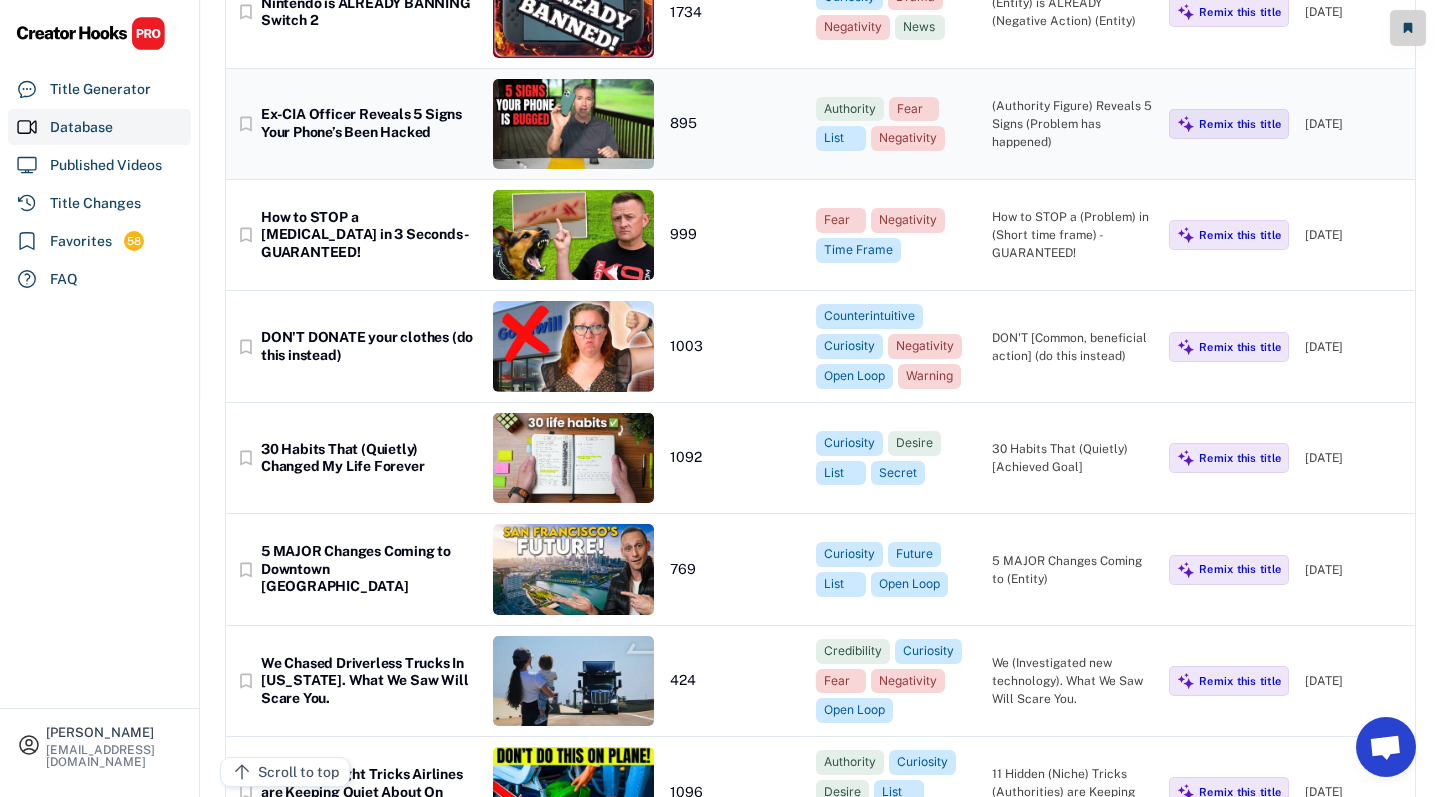 scroll, scrollTop: 400, scrollLeft: 0, axis: vertical 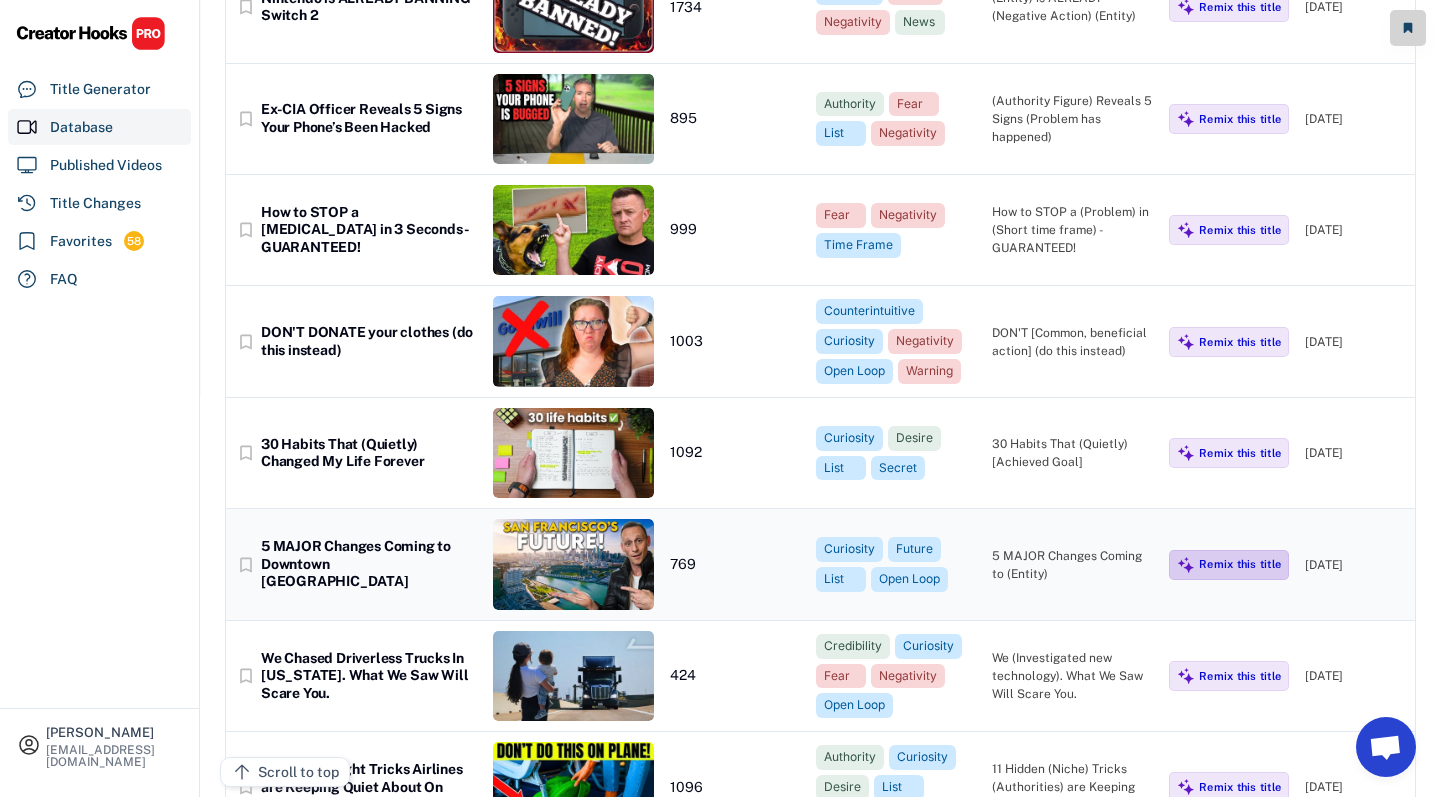 click on "Remix this title" at bounding box center (1240, 564) 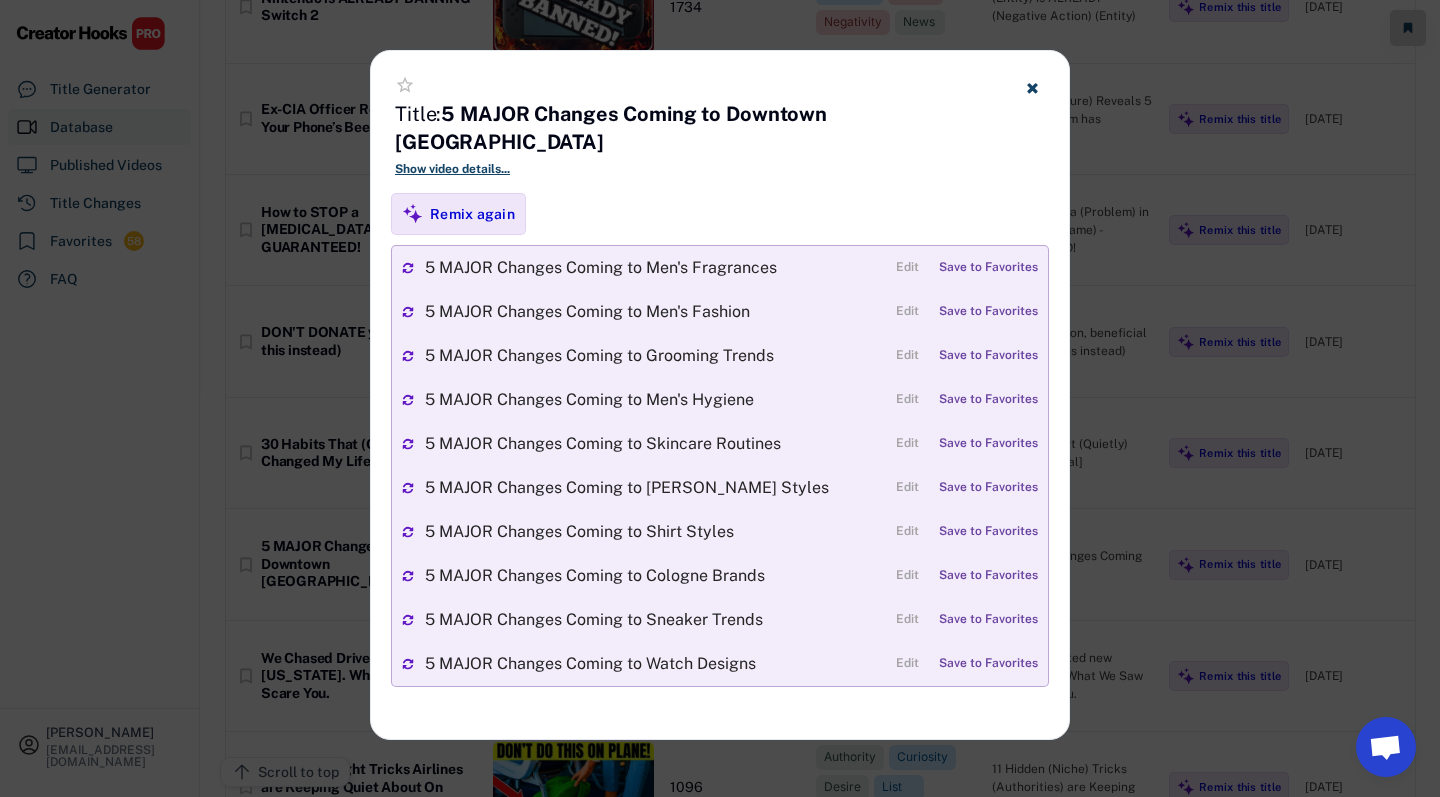 click 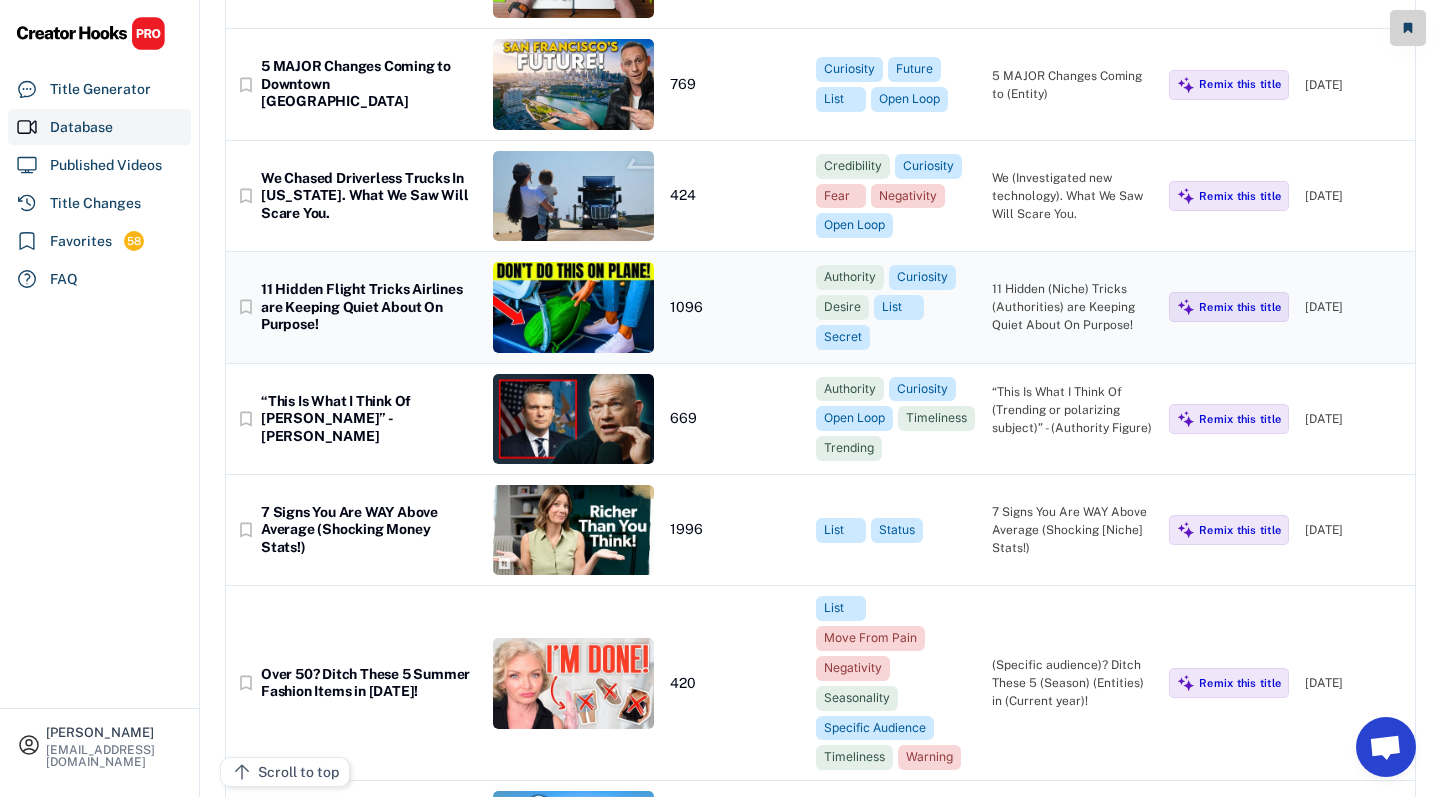scroll, scrollTop: 882, scrollLeft: 0, axis: vertical 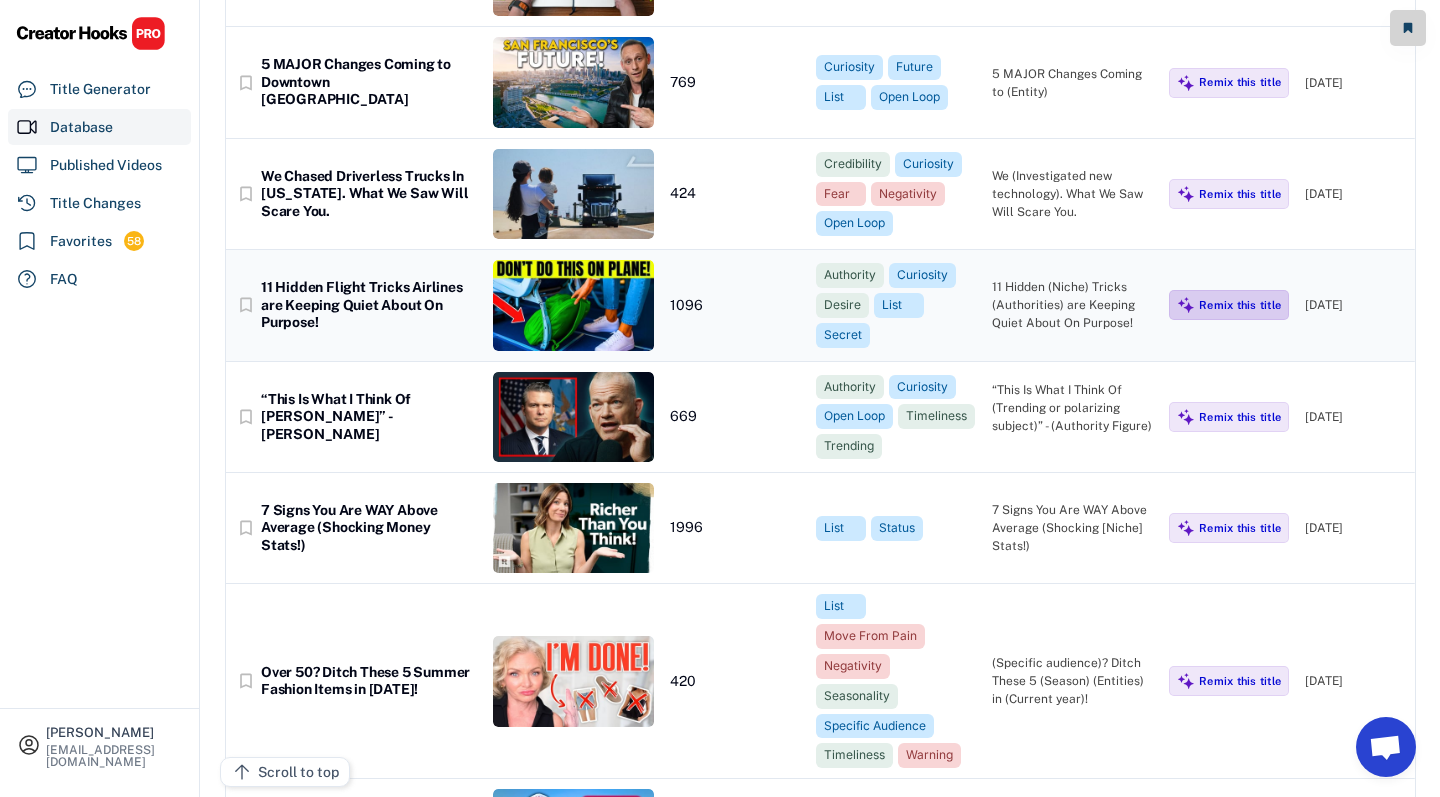 click on "Remix this title" at bounding box center [1240, 305] 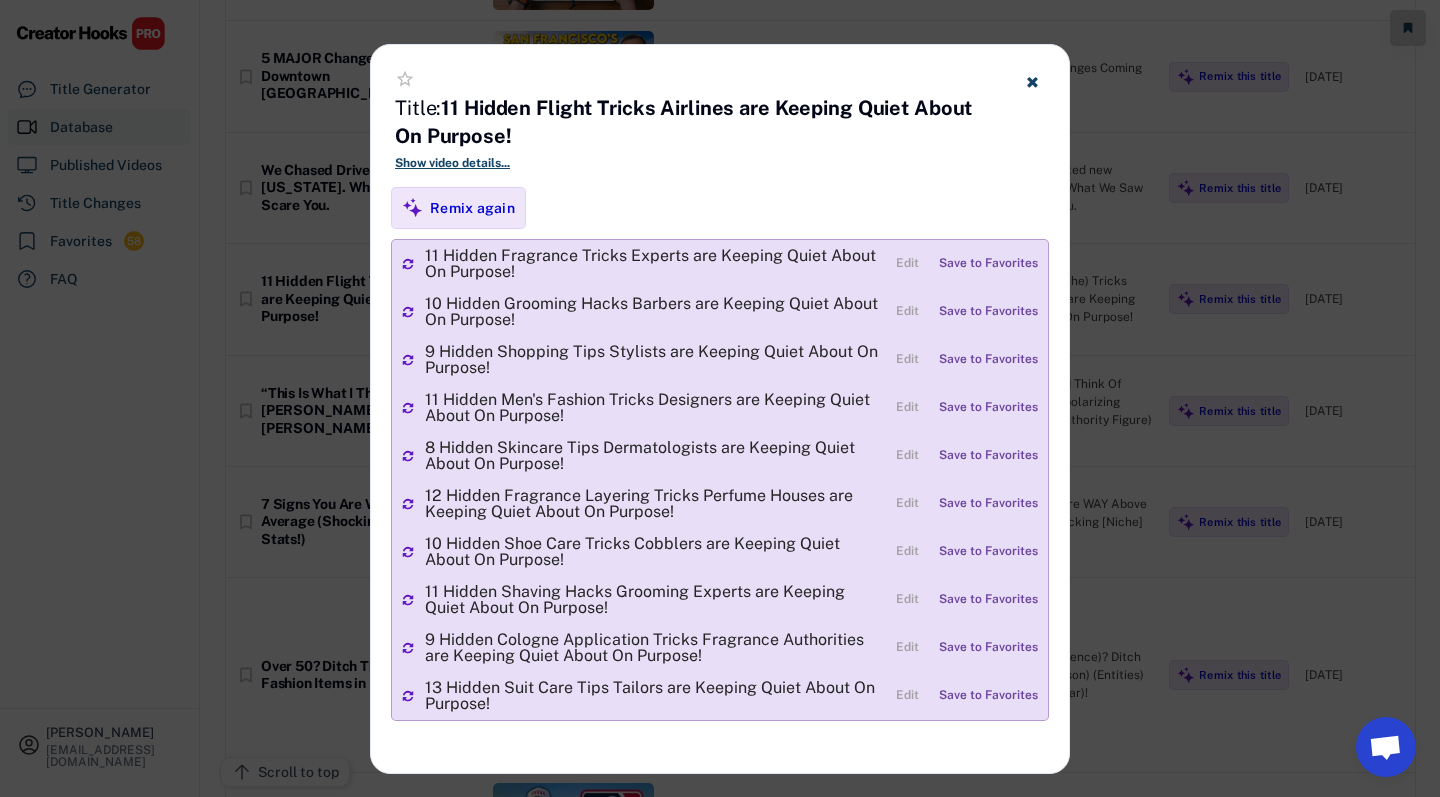 scroll, scrollTop: 772, scrollLeft: 0, axis: vertical 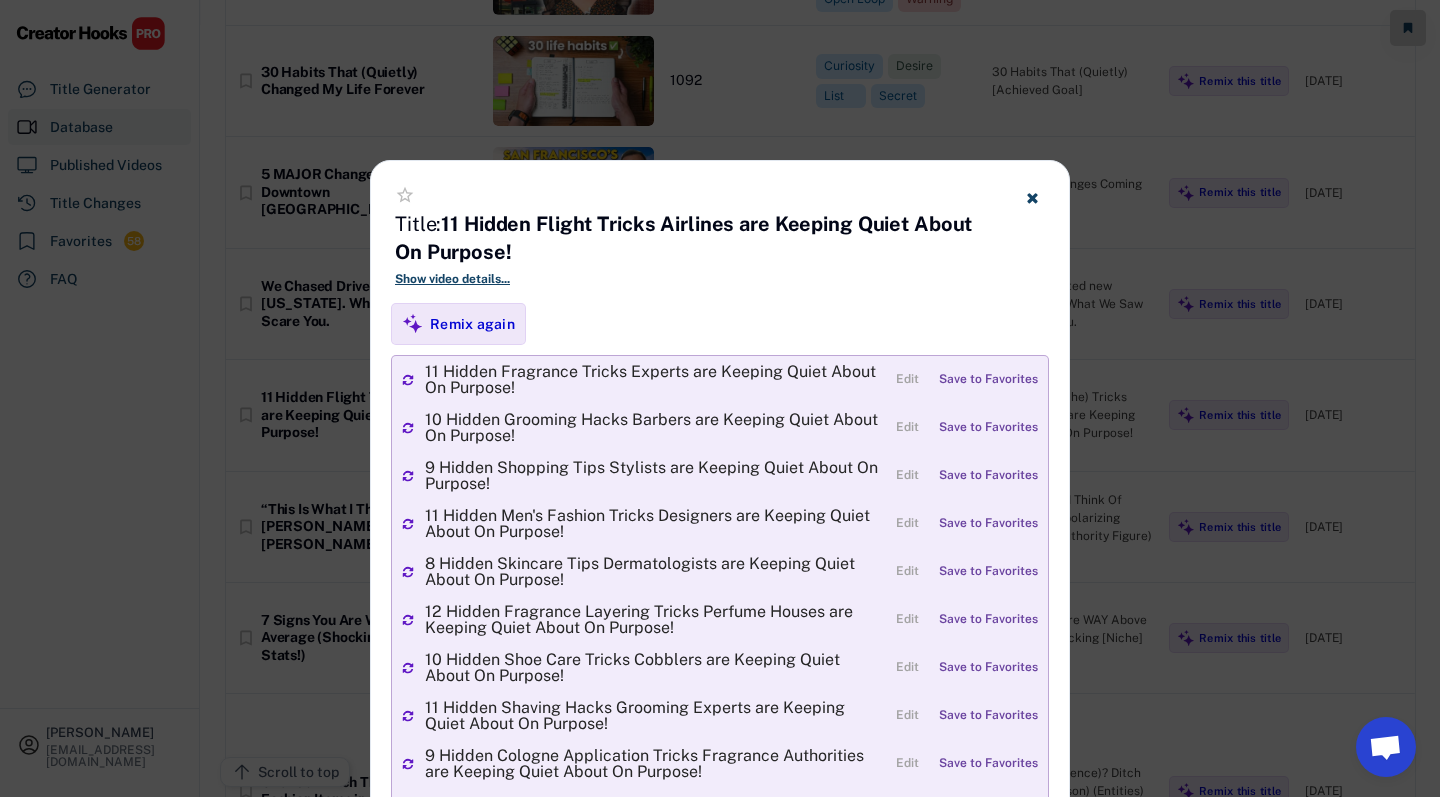 click 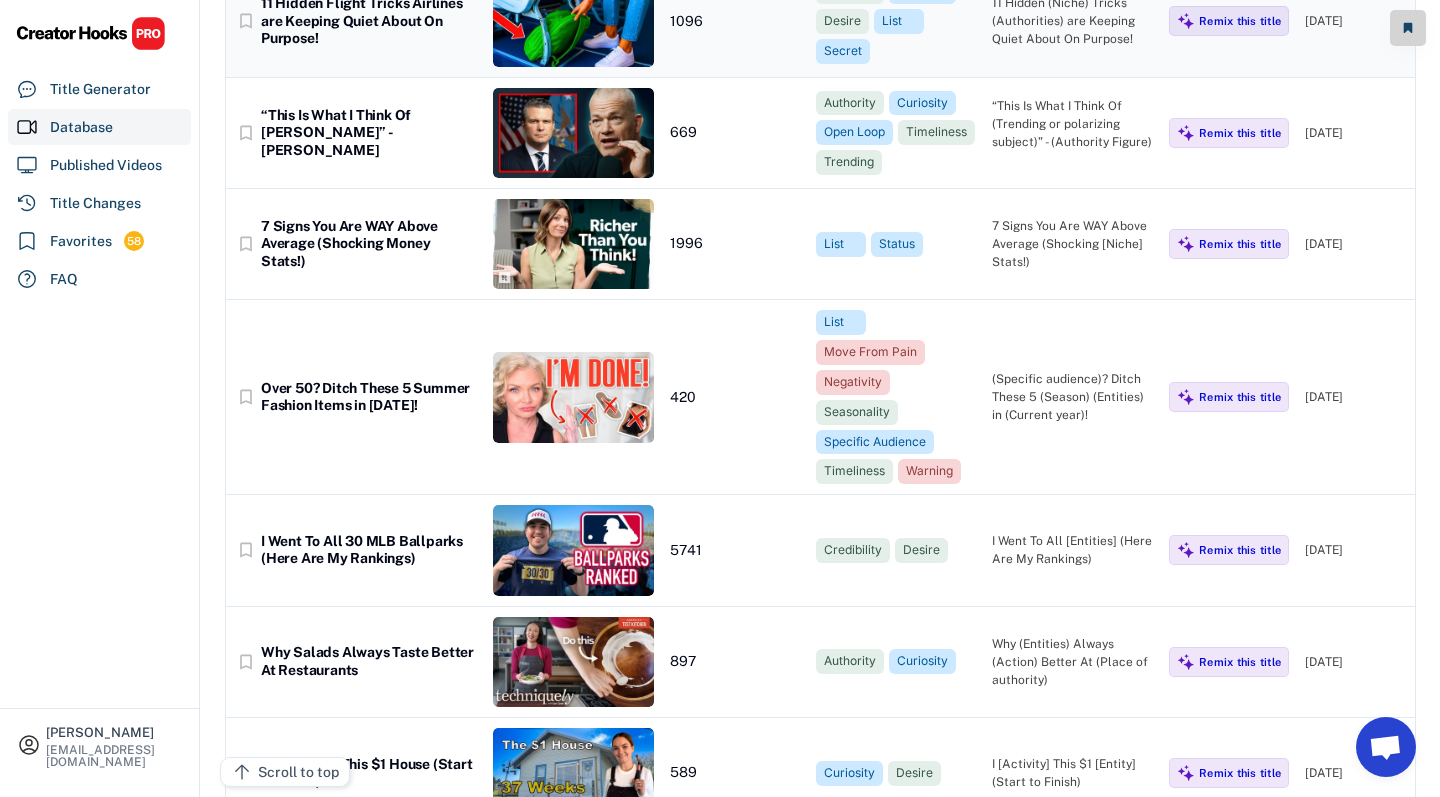 scroll, scrollTop: 1174, scrollLeft: 0, axis: vertical 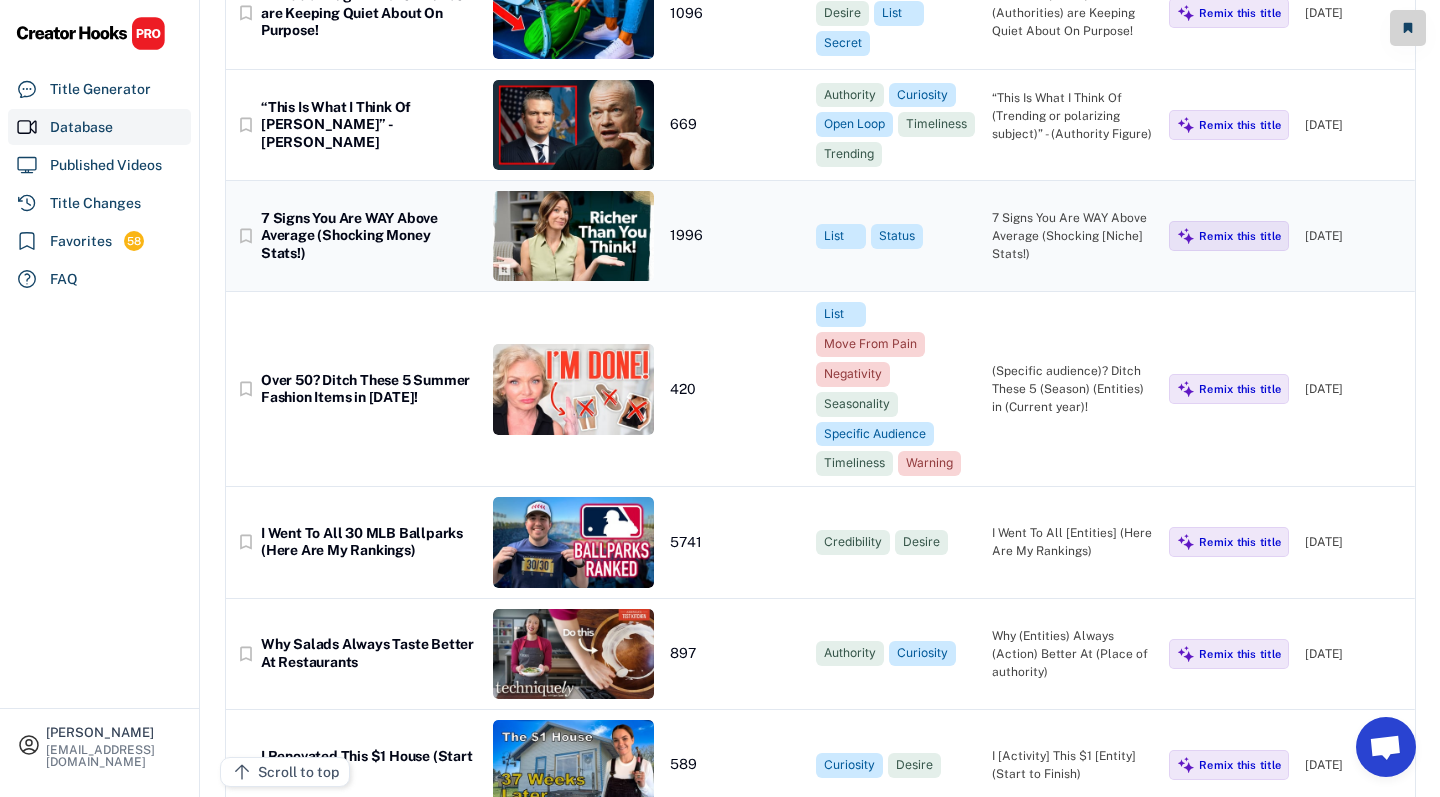 click on "bookmark_border
7 Signs You Are WAY Above Average (Shocking Money Stats!) 1996 List Status 7 Signs You Are WAY Above Average (Shocking [Niche] Stats!) Remix this title [DATE]" at bounding box center (820, 236) 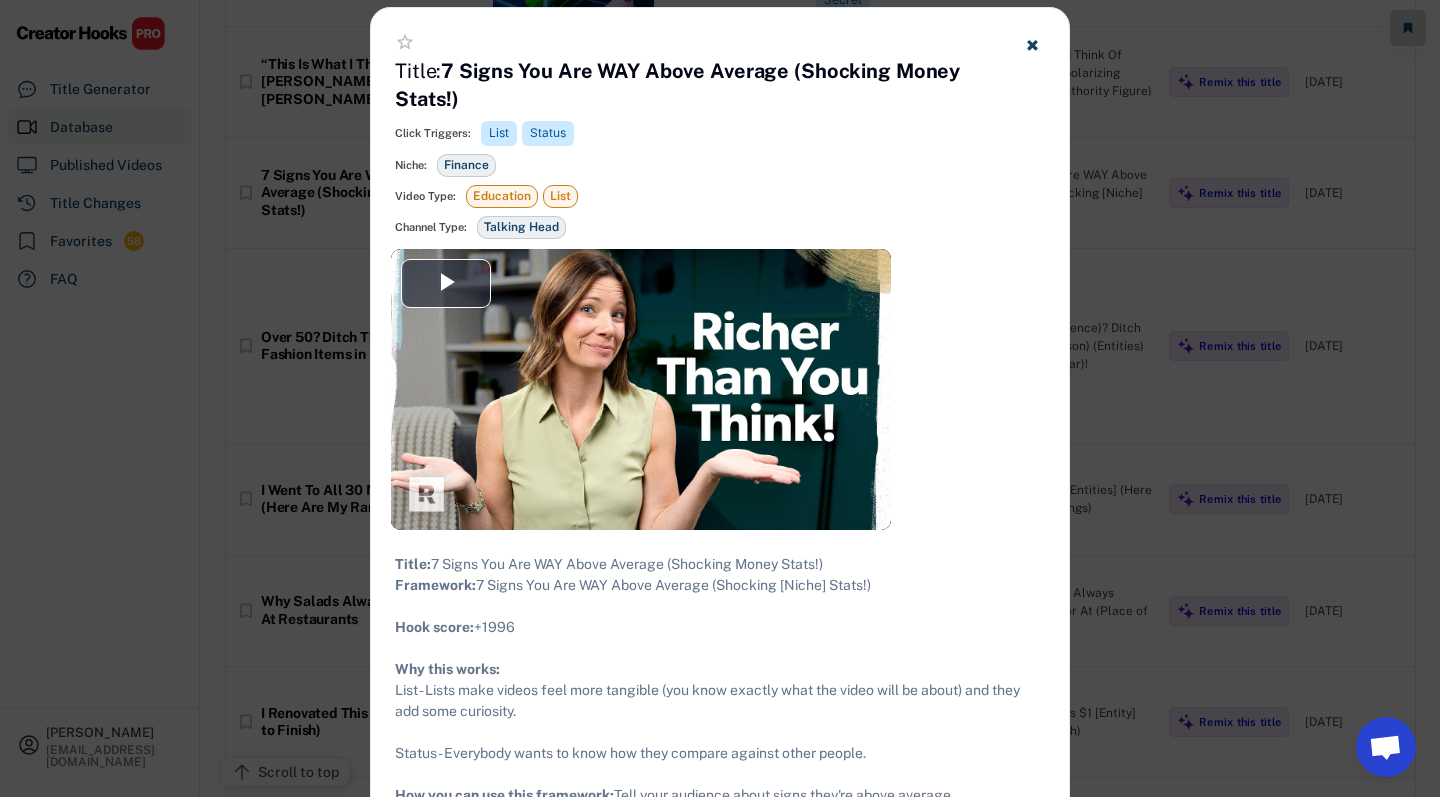 scroll, scrollTop: 1220, scrollLeft: 0, axis: vertical 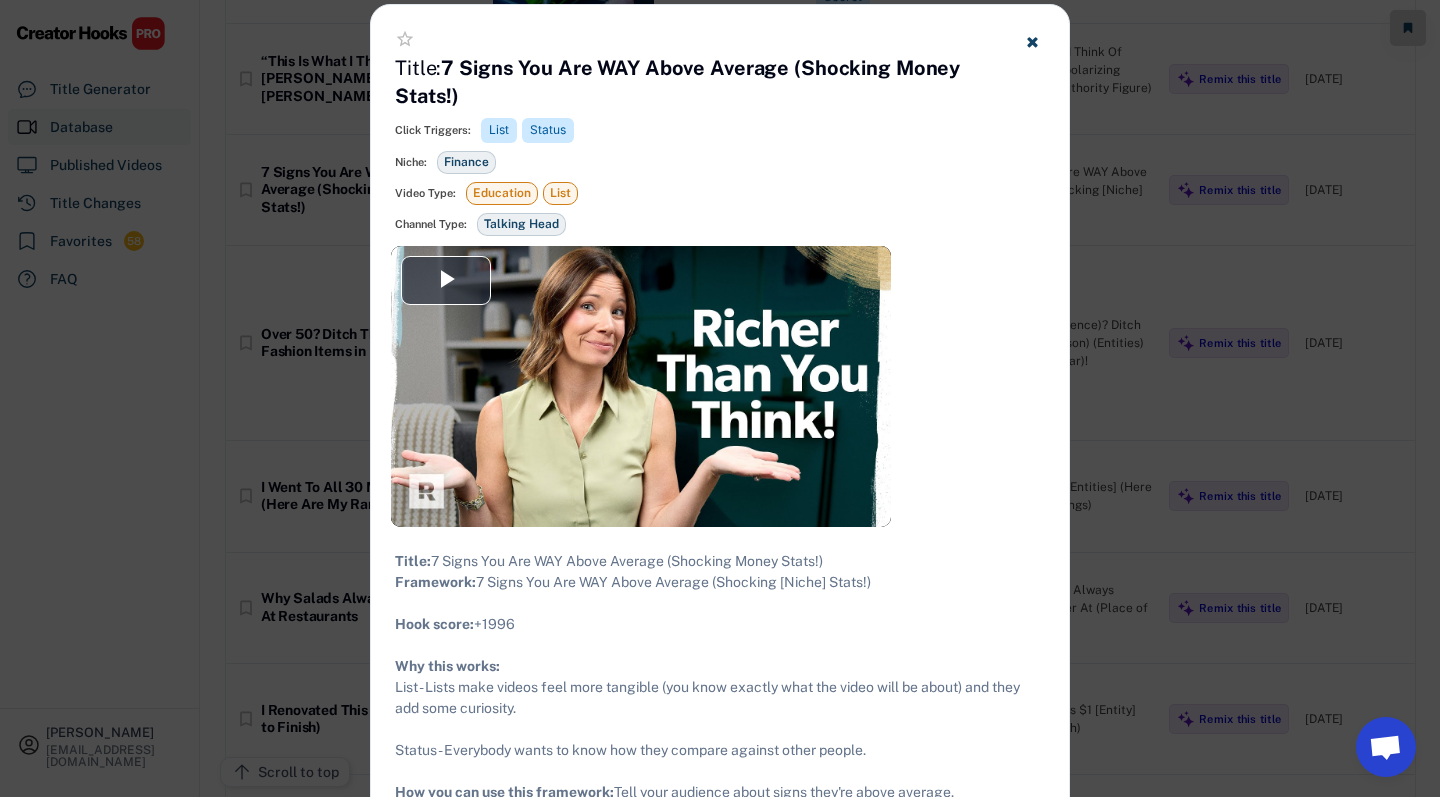 click 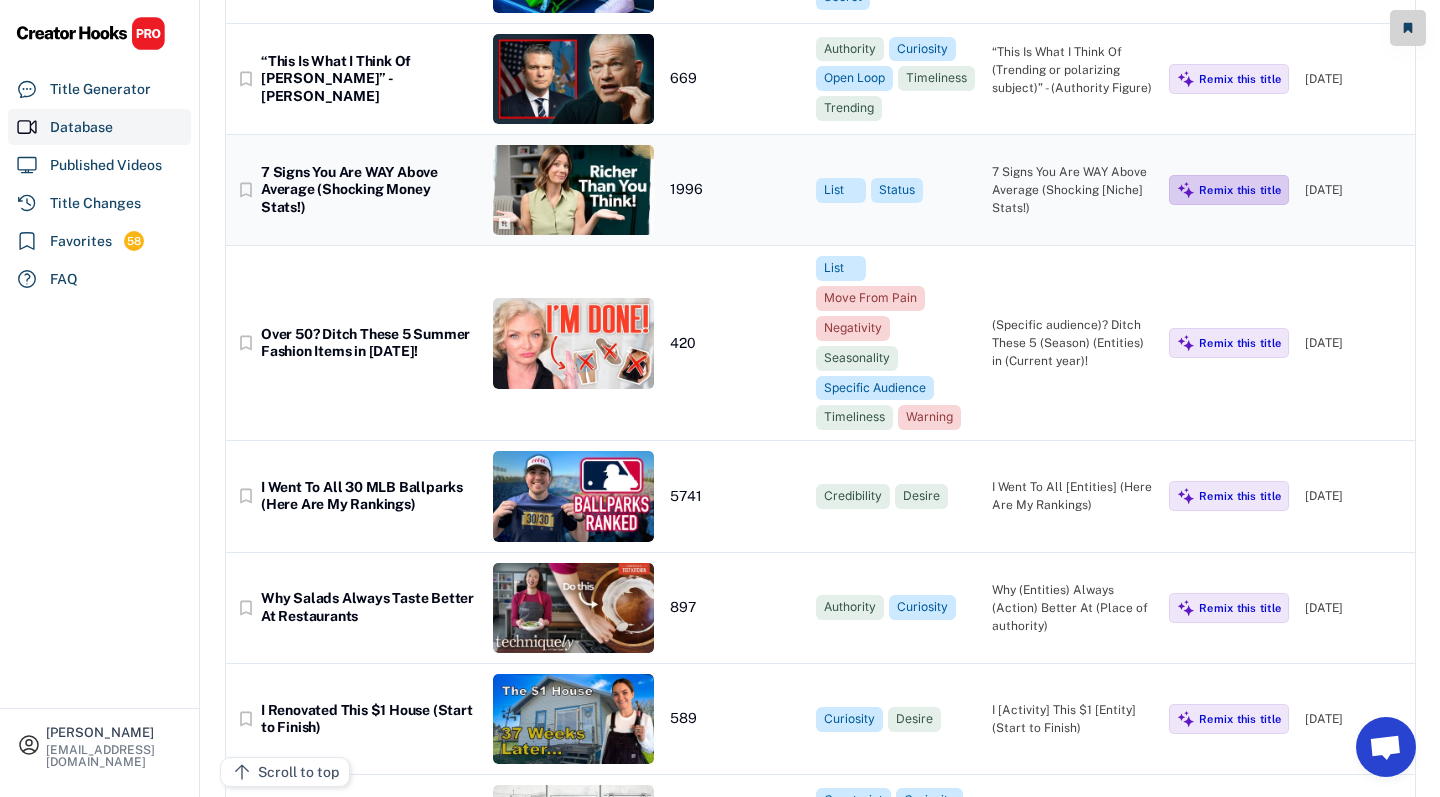 click on "Remix this title" at bounding box center (1229, 190) 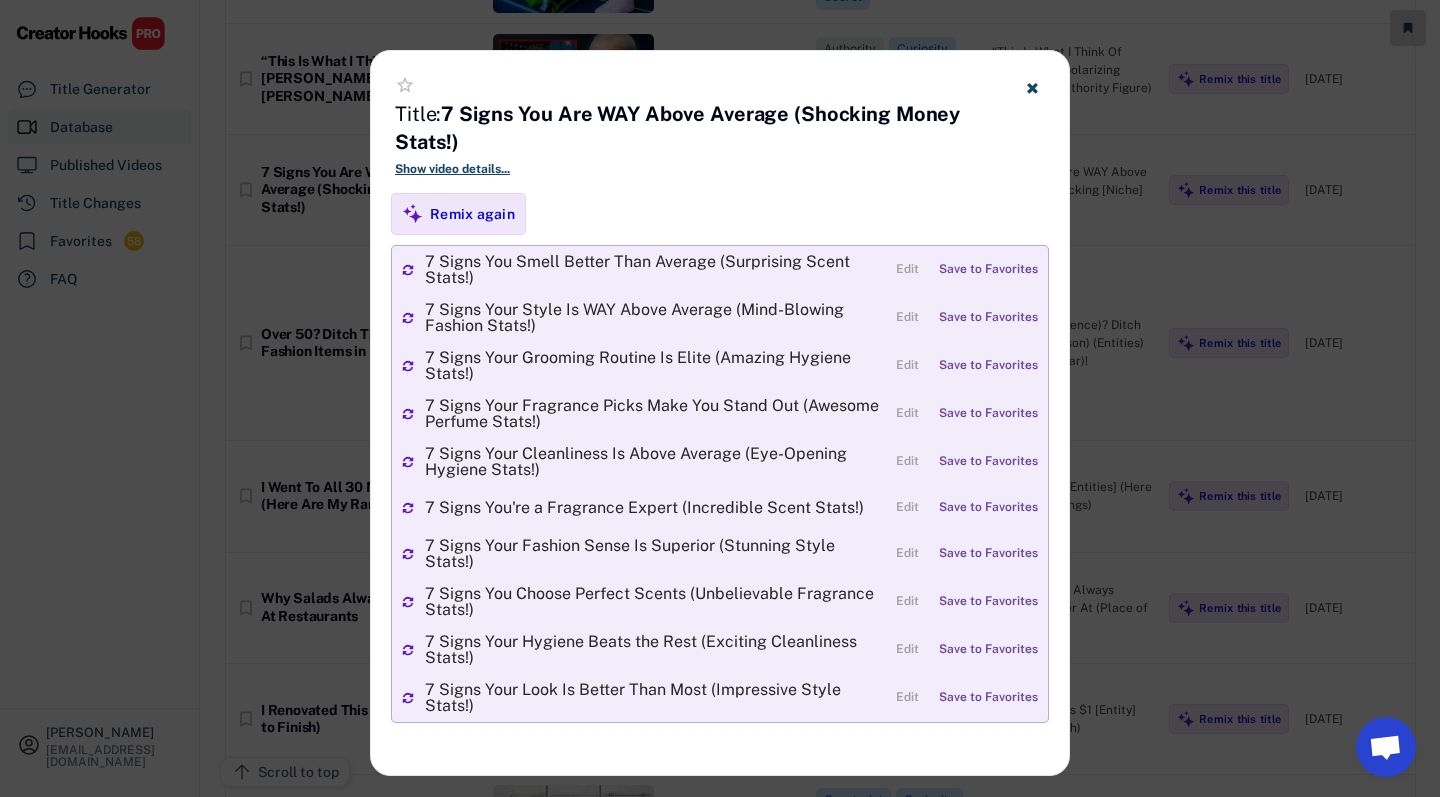 click 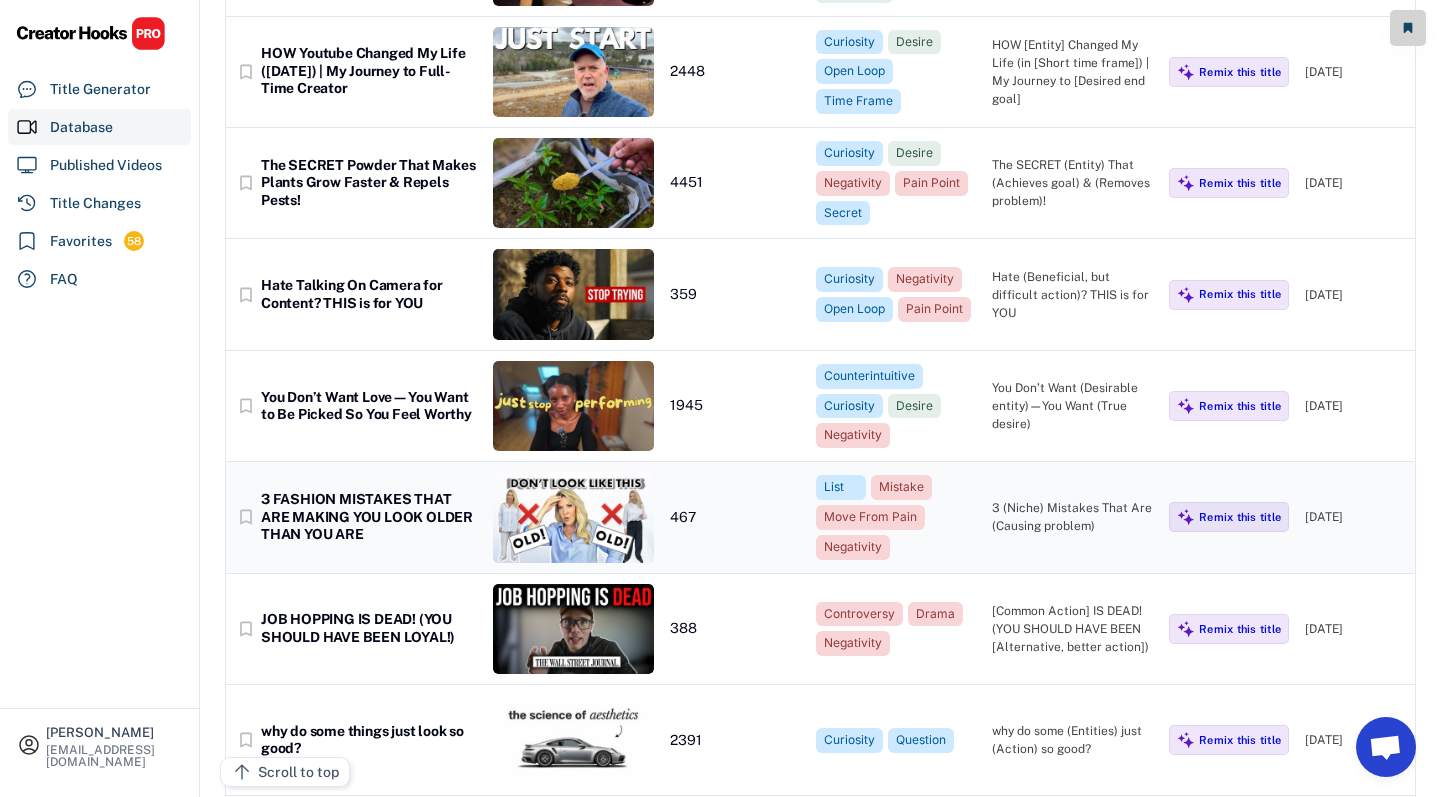 scroll, scrollTop: 5434, scrollLeft: 0, axis: vertical 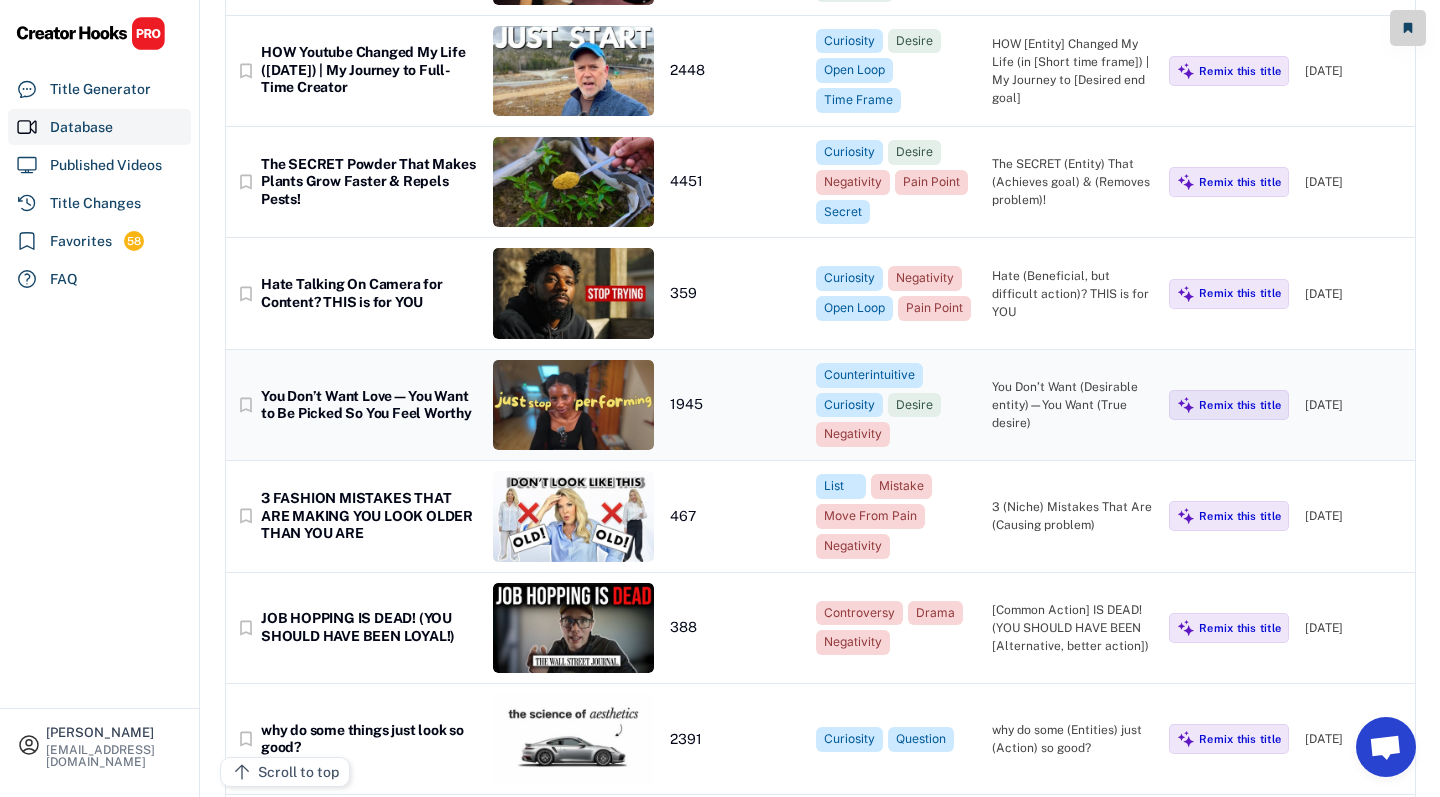 click at bounding box center (573, 405) 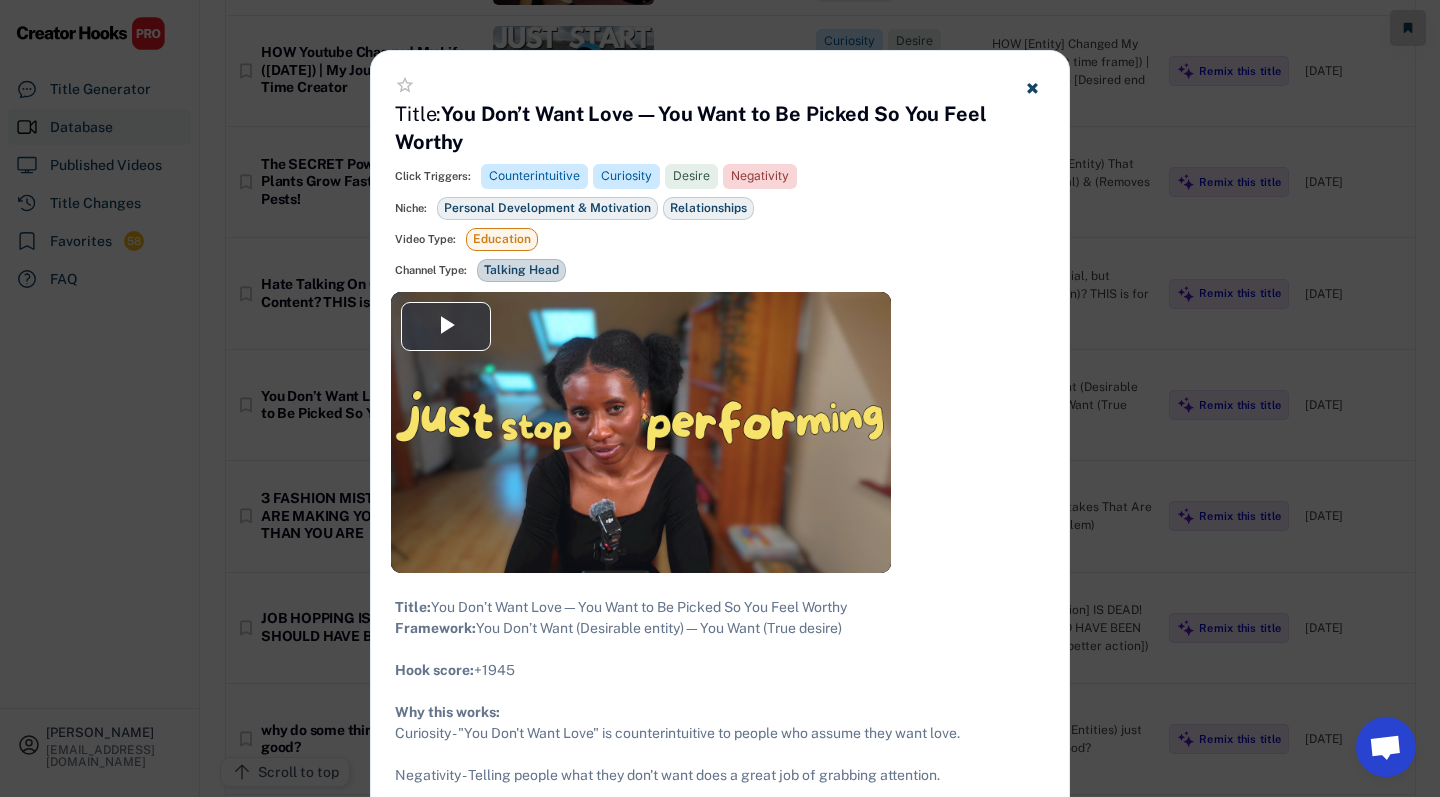 click on "Talking Head" at bounding box center [521, 270] 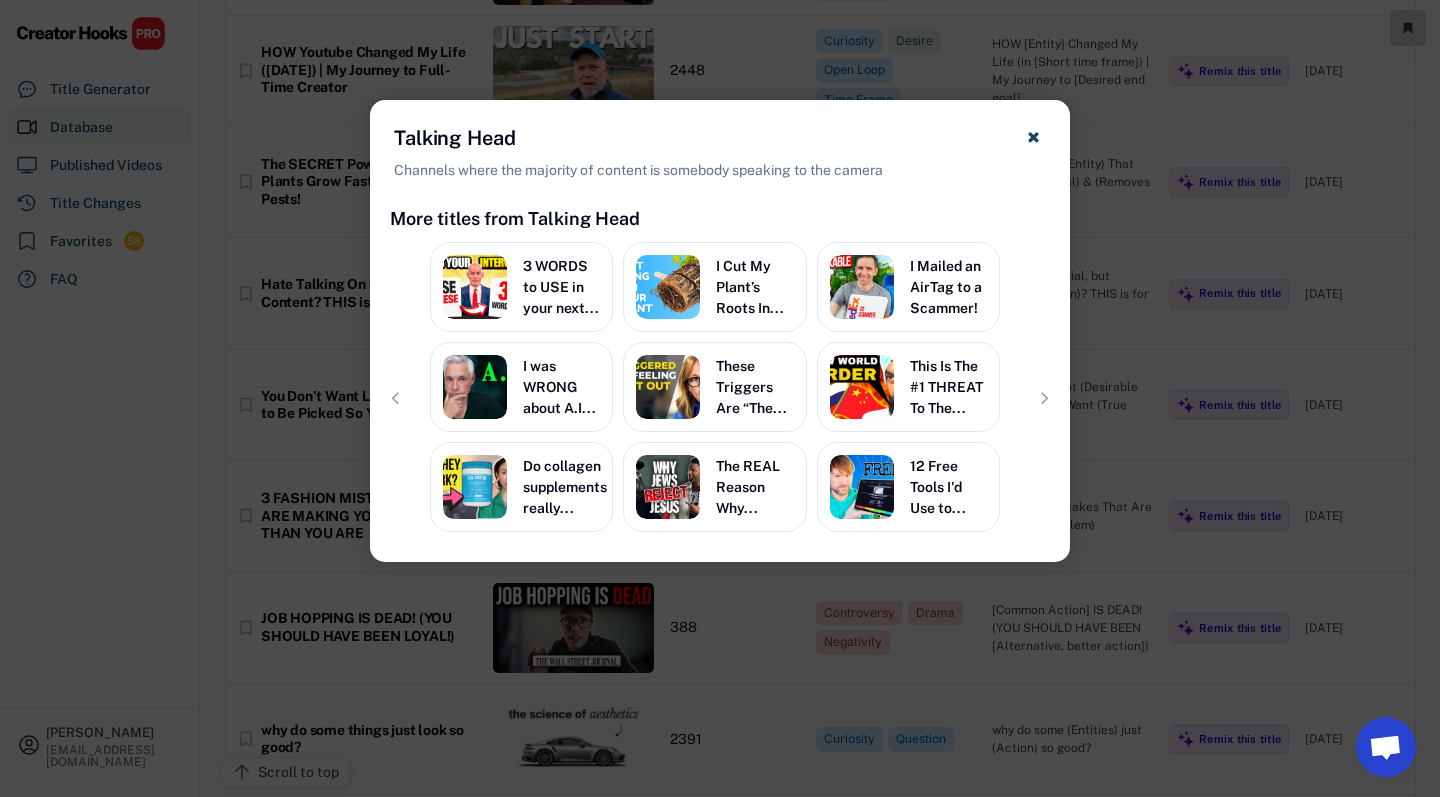 click on "Talking Head Channels where the majority of content is somebody speaking to the camera" 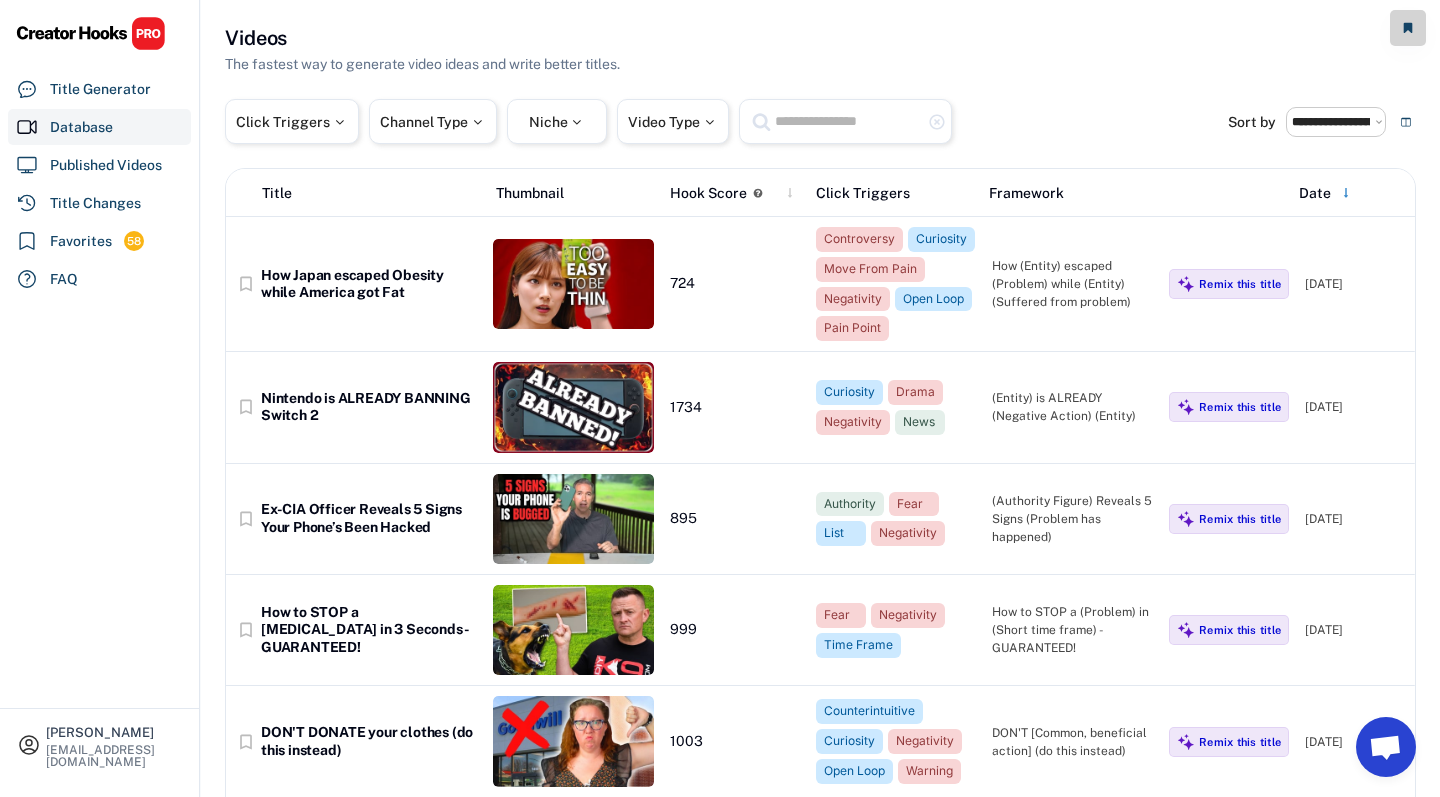 scroll, scrollTop: 0, scrollLeft: 0, axis: both 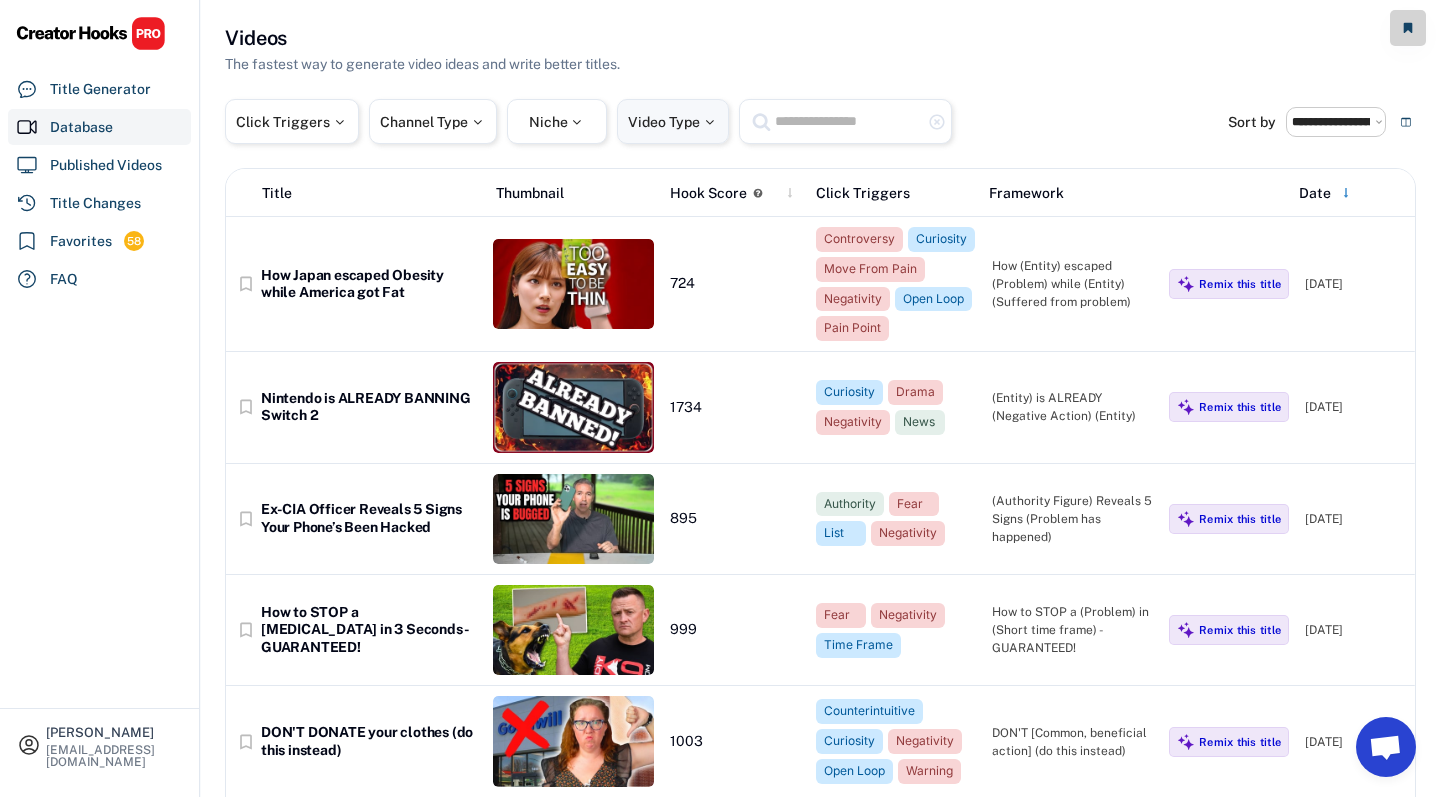click on "Click Triggers  Channel Type  Niche  Video Type
highlight_remove" at bounding box center [726, 121] 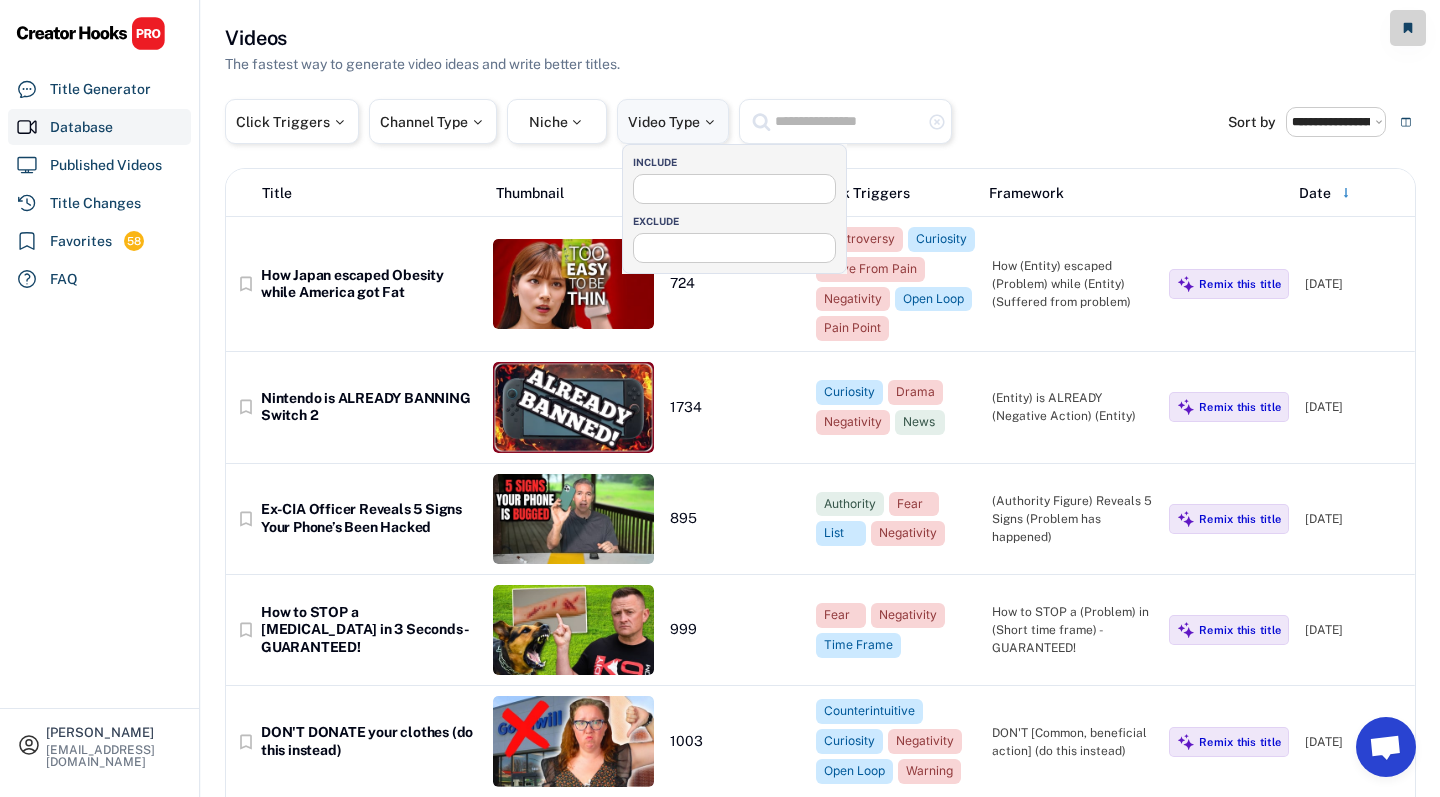 select 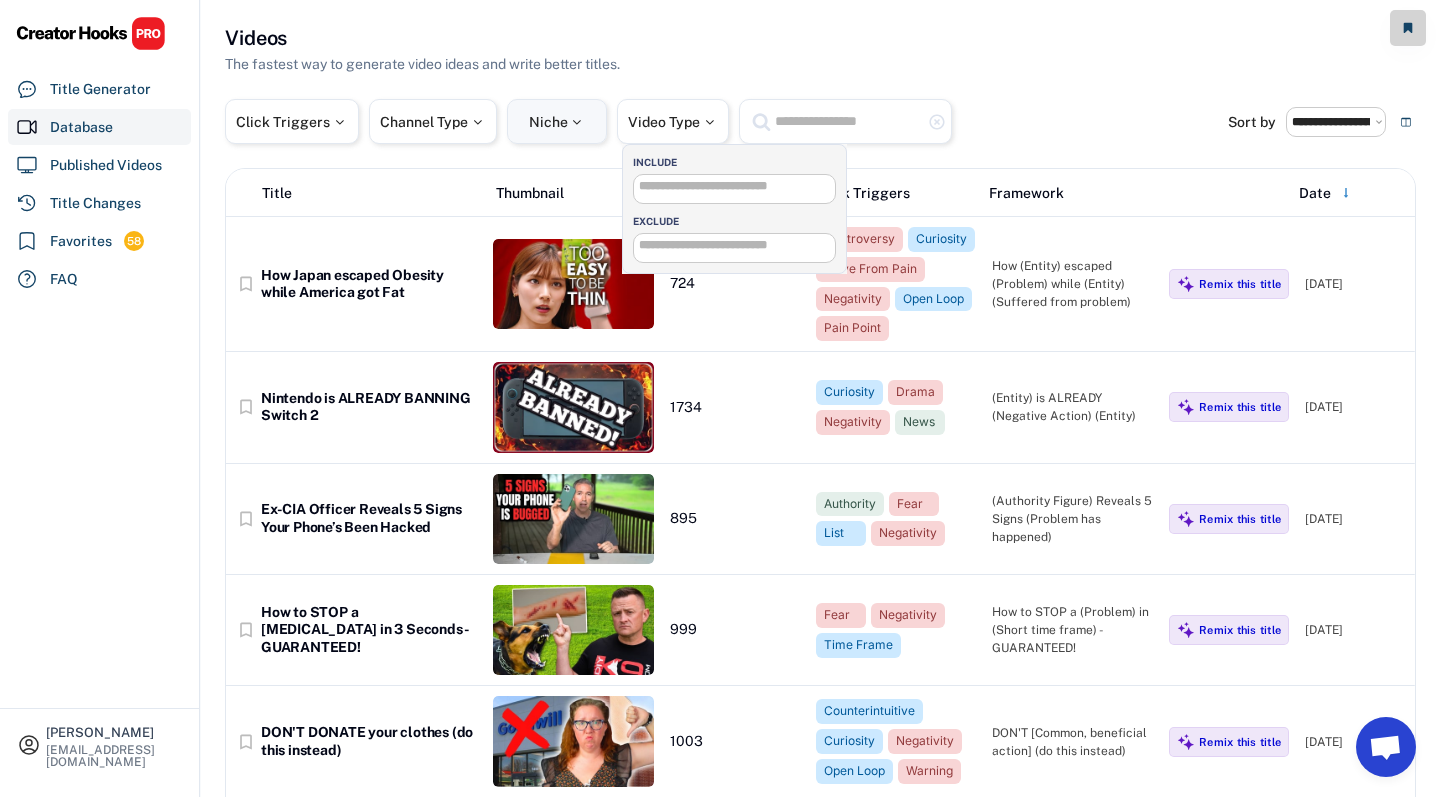 click at bounding box center (577, 122) 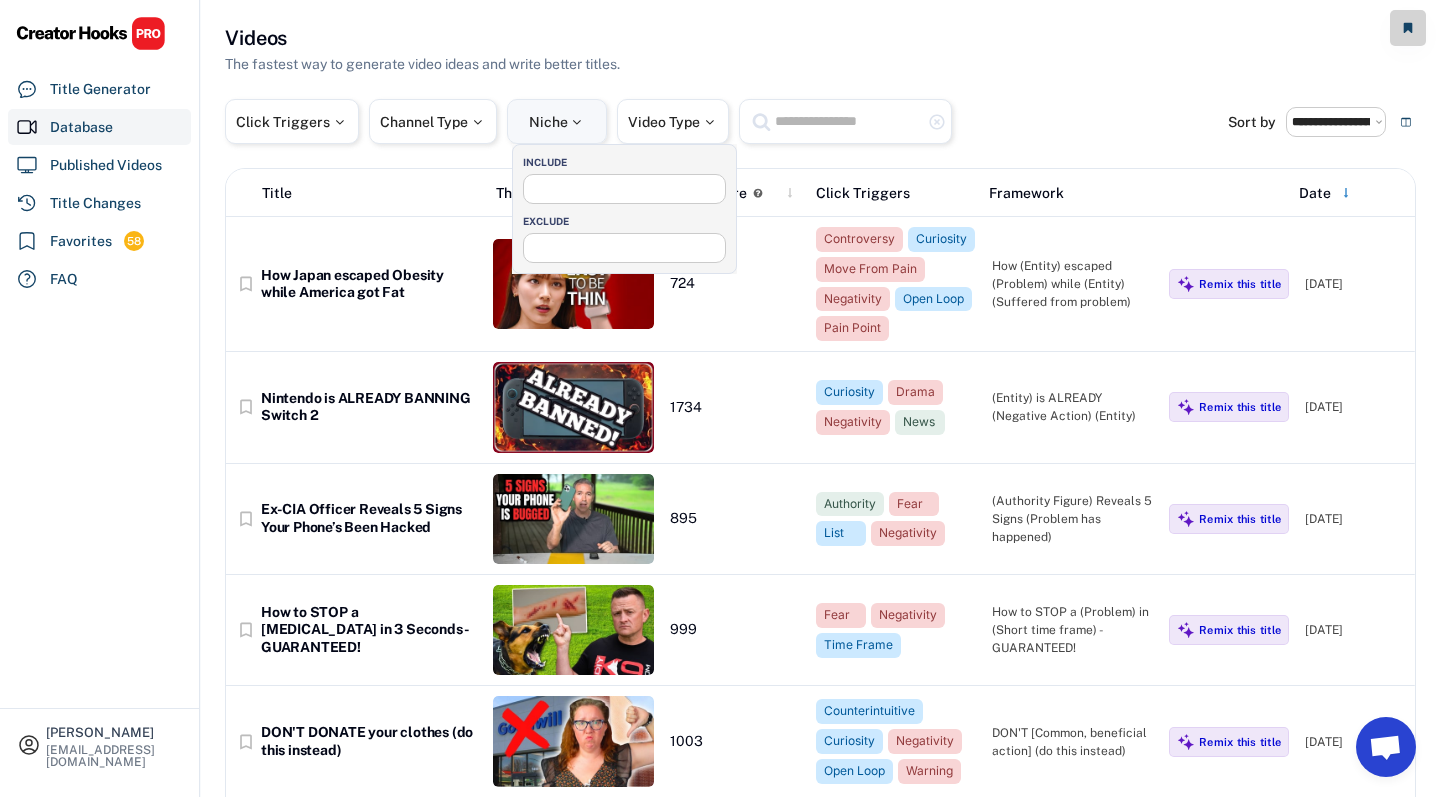 select 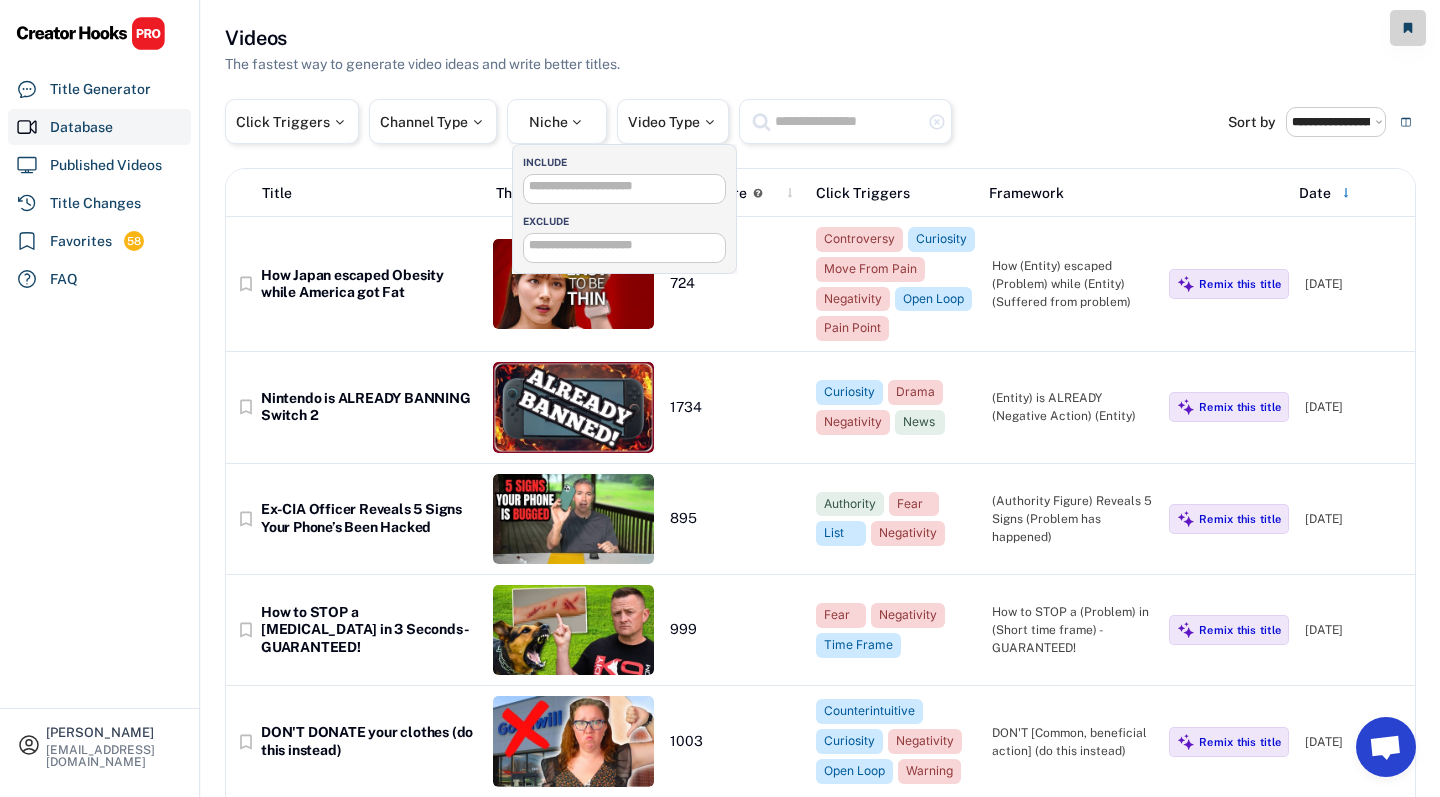 click 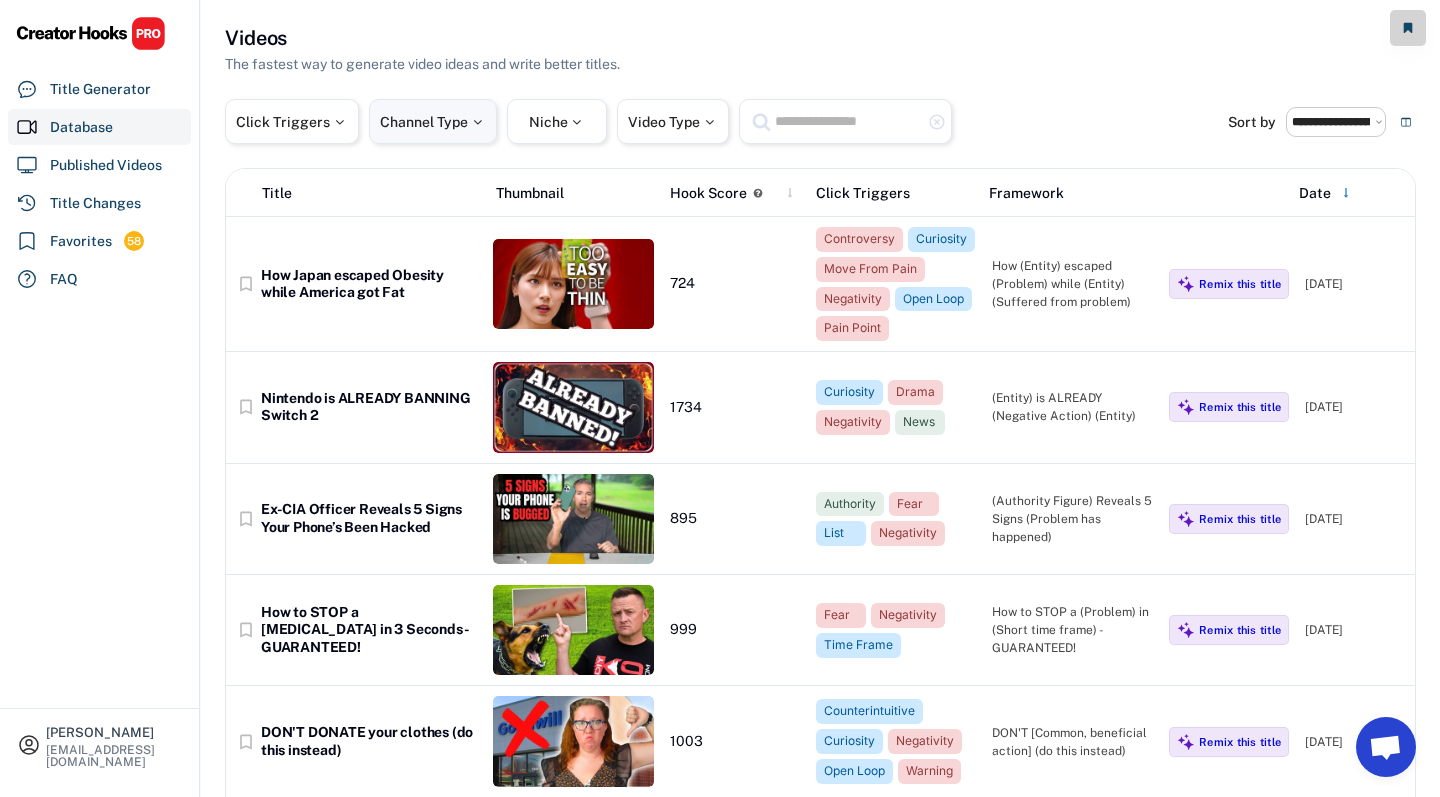 click on "Channel Type" at bounding box center (433, 121) 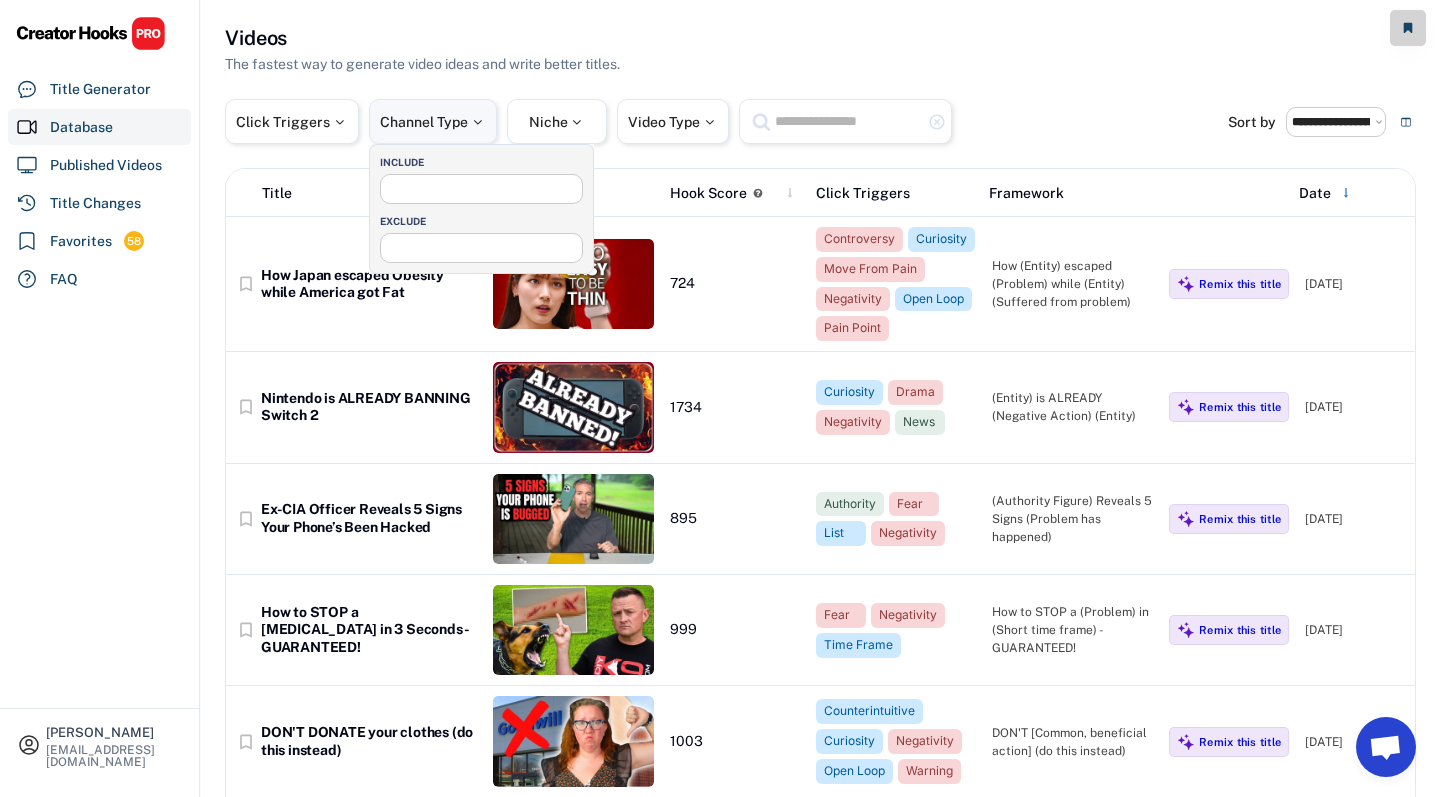 select 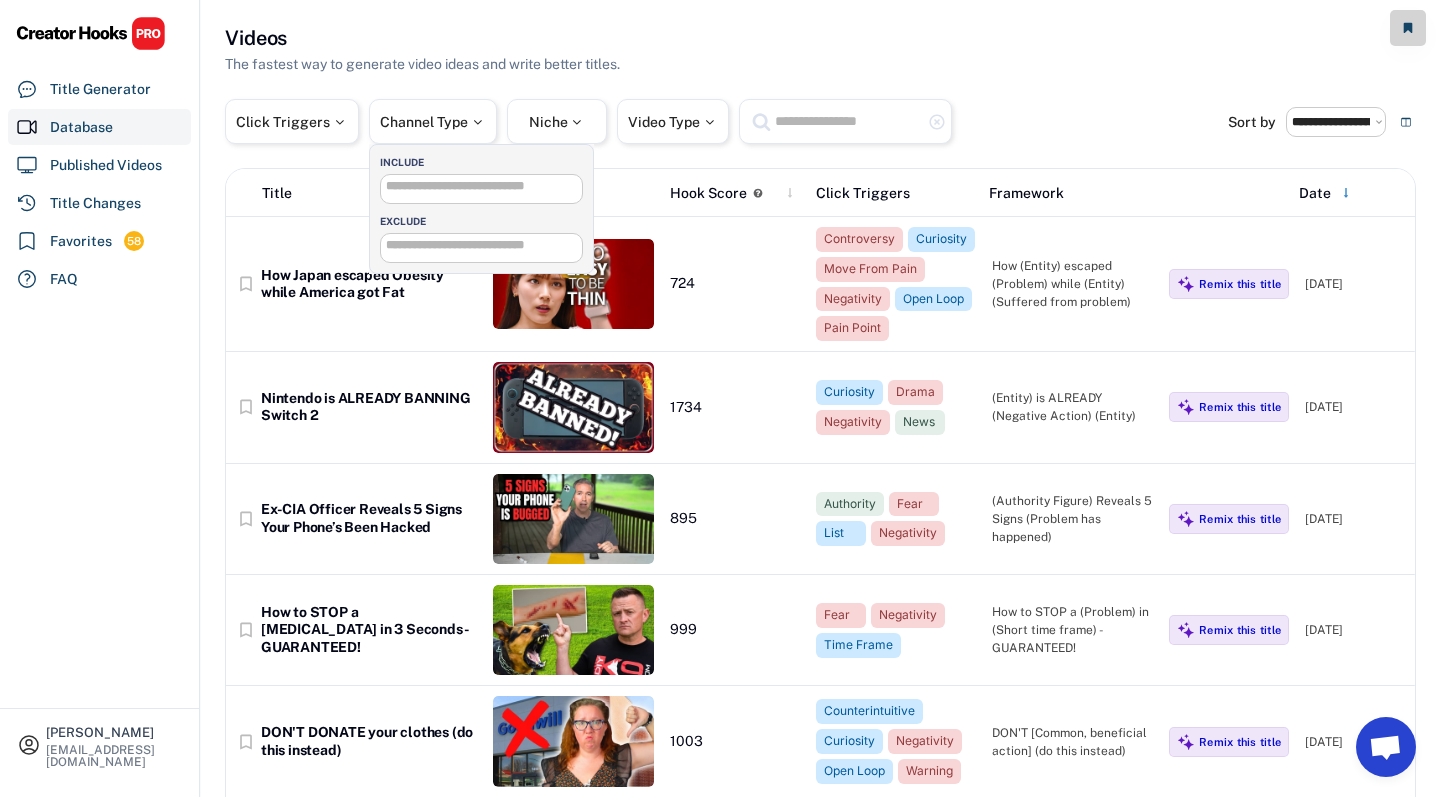 click on "**********" at bounding box center [481, 189] 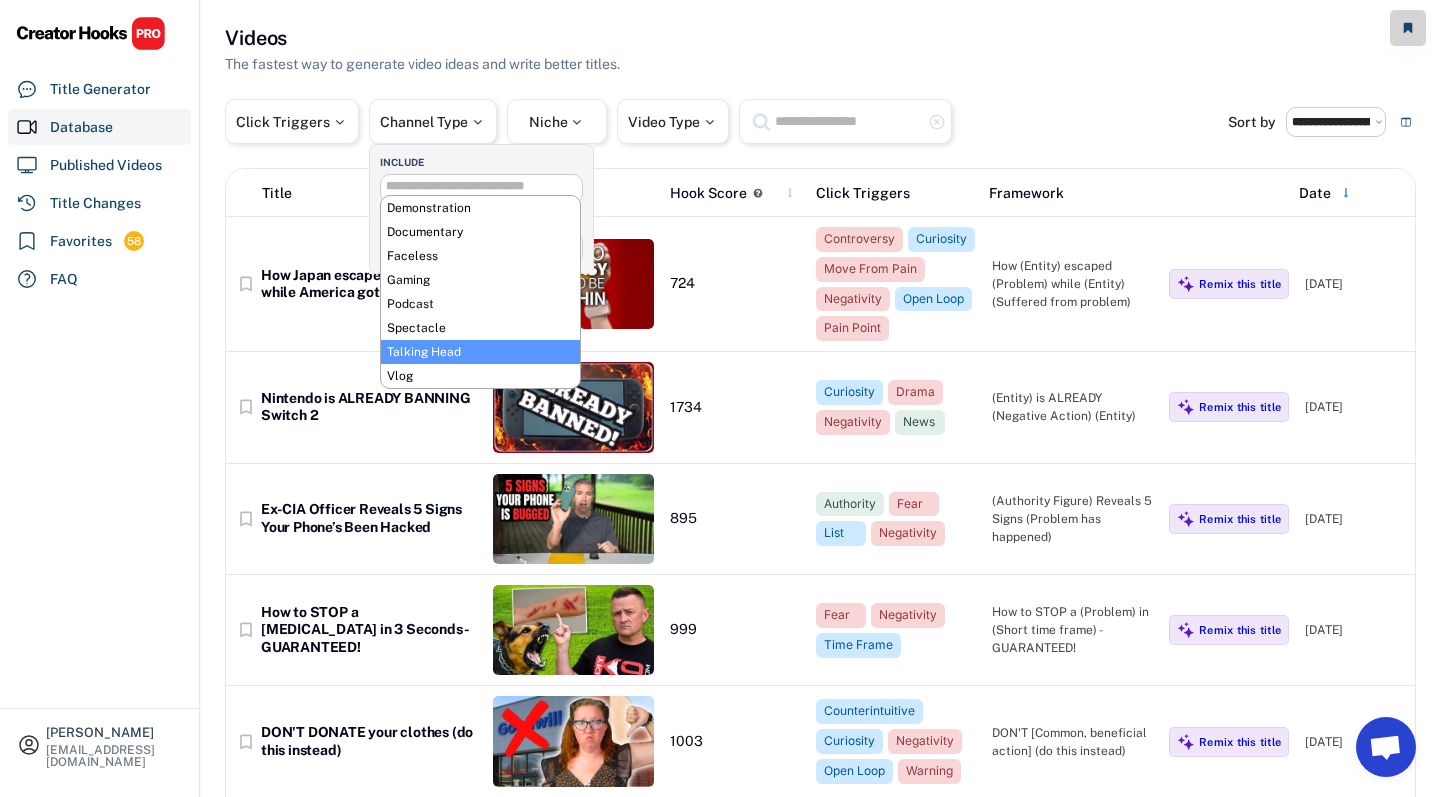 scroll, scrollTop: 84, scrollLeft: 0, axis: vertical 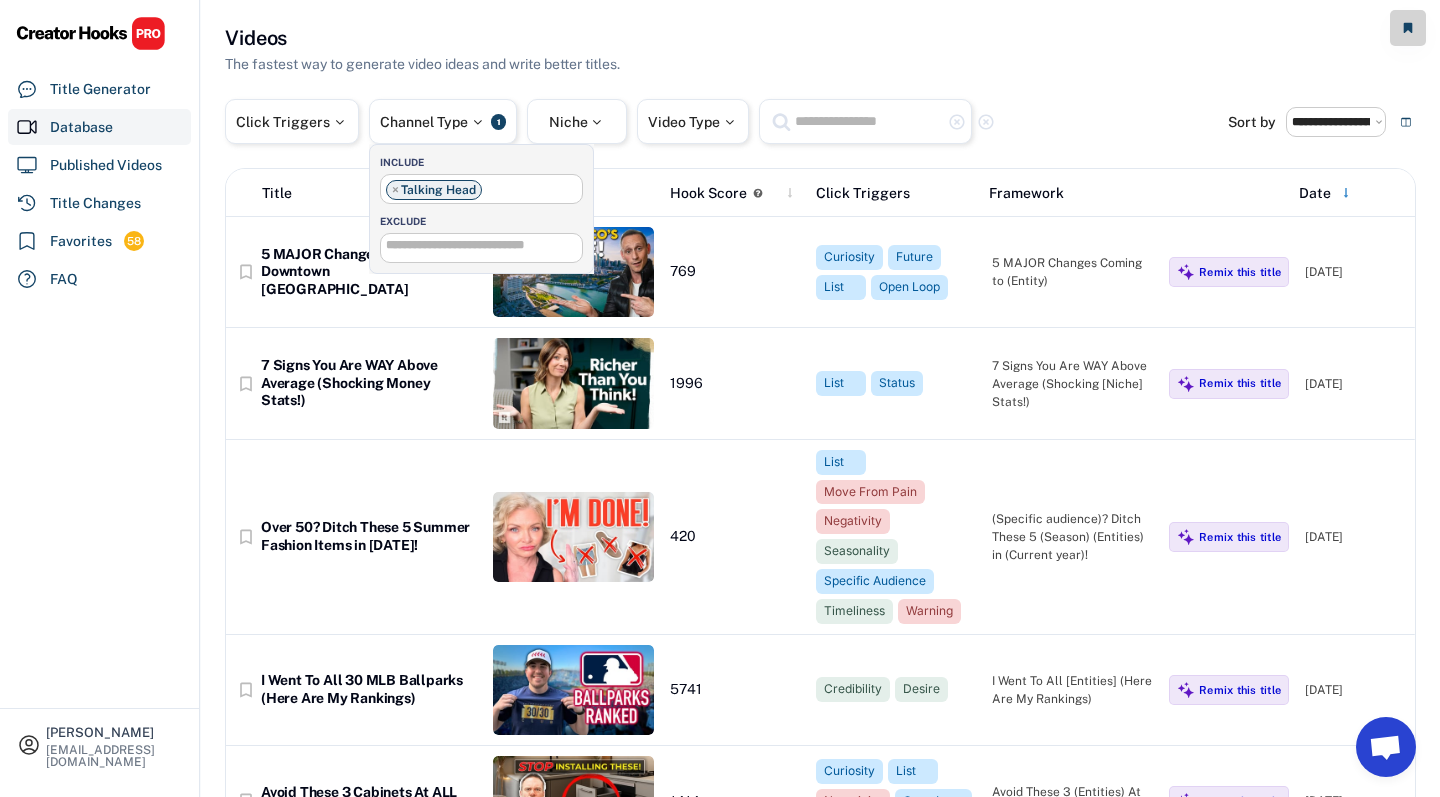 click on "Videos The fastest way to generate video ideas and write better titles." at bounding box center [820, 49] 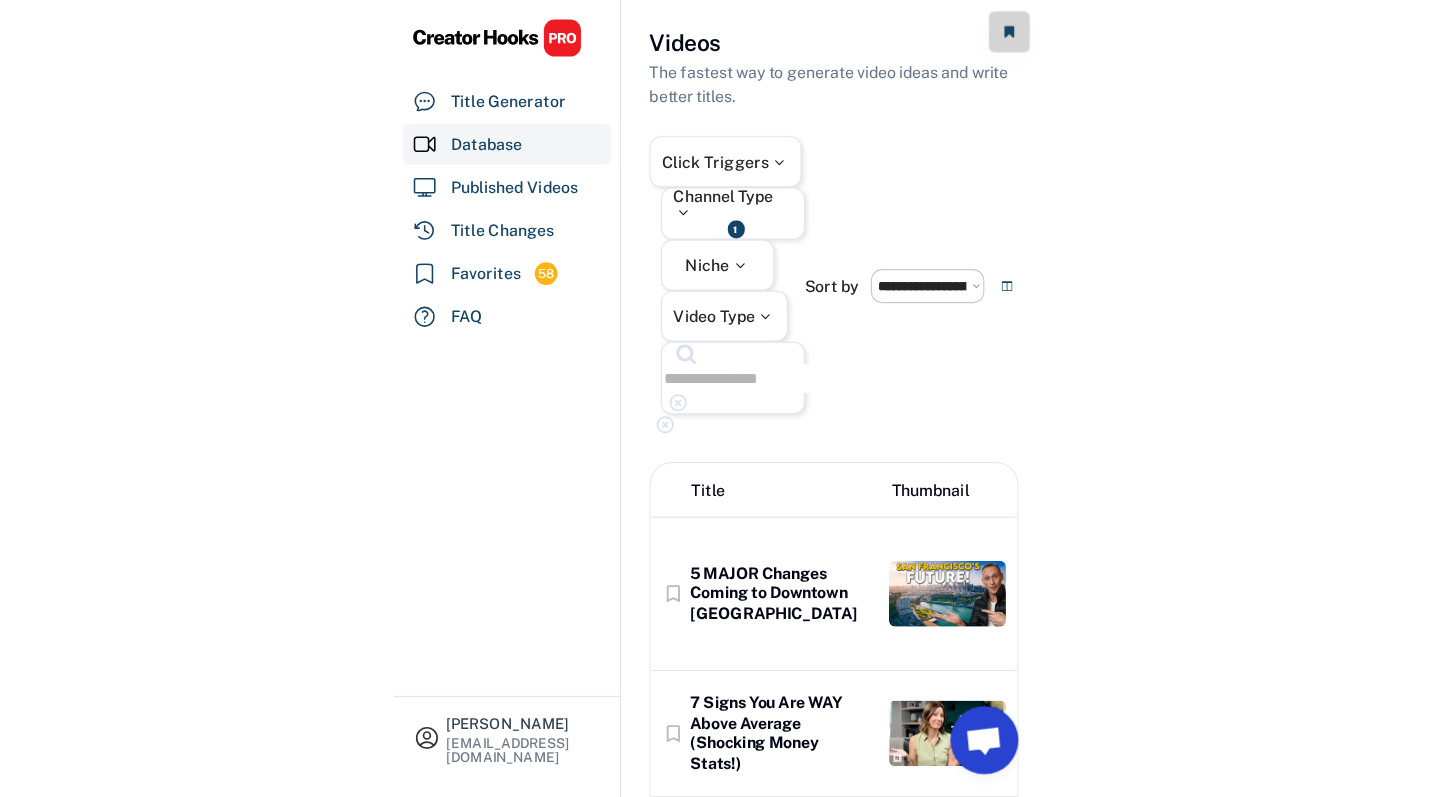scroll, scrollTop: 0, scrollLeft: 0, axis: both 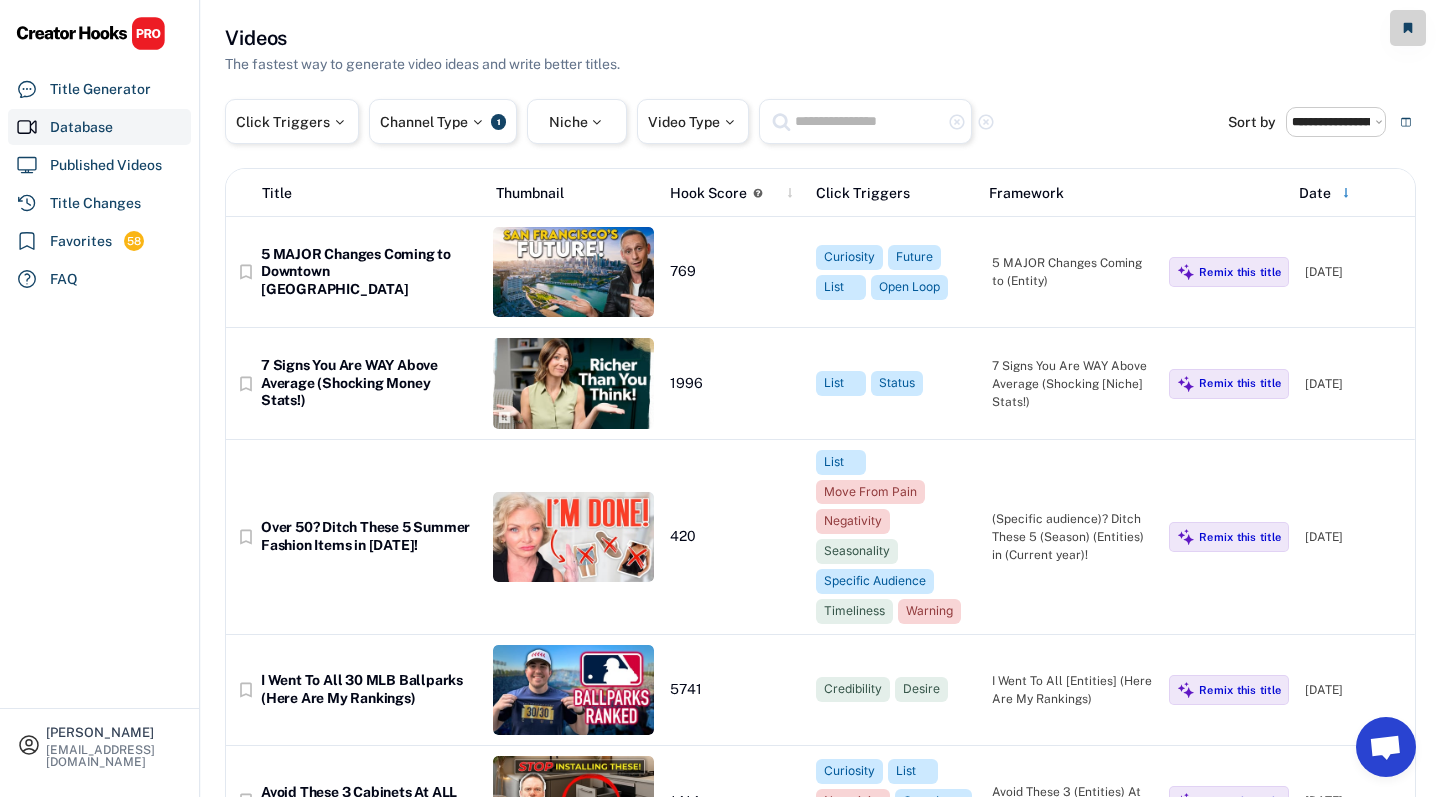 click at bounding box center (868, 121) 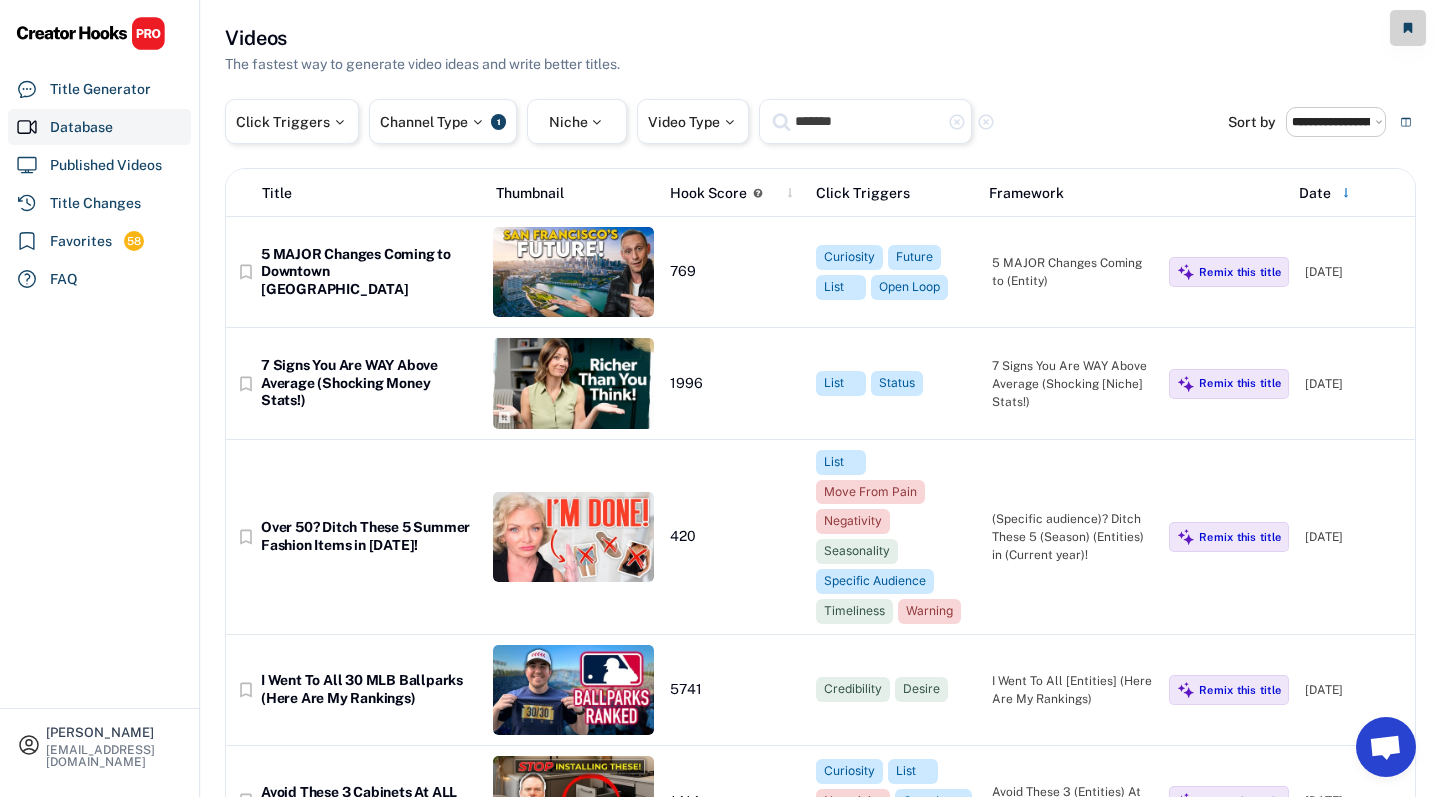 type on "*******" 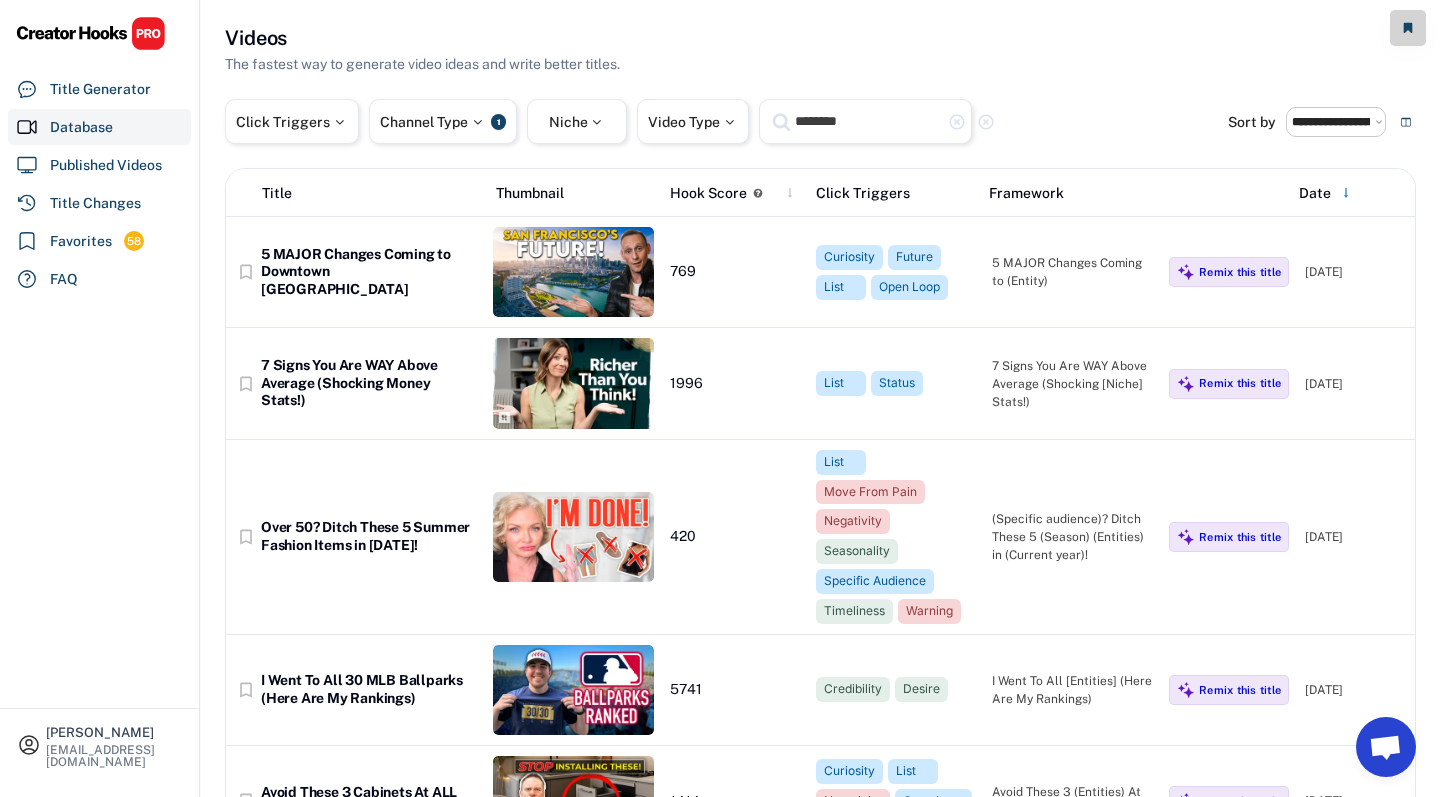 type on "**********" 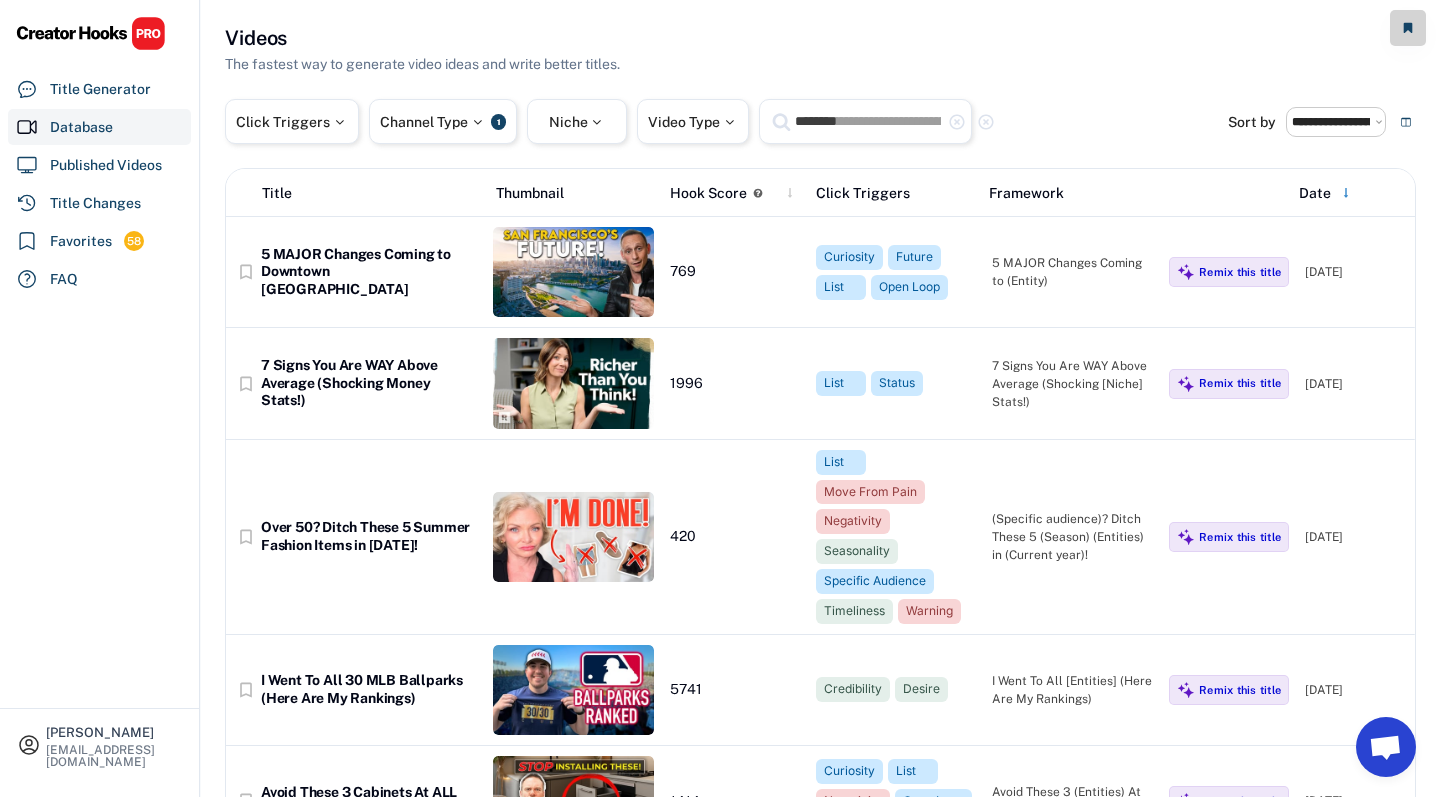 type 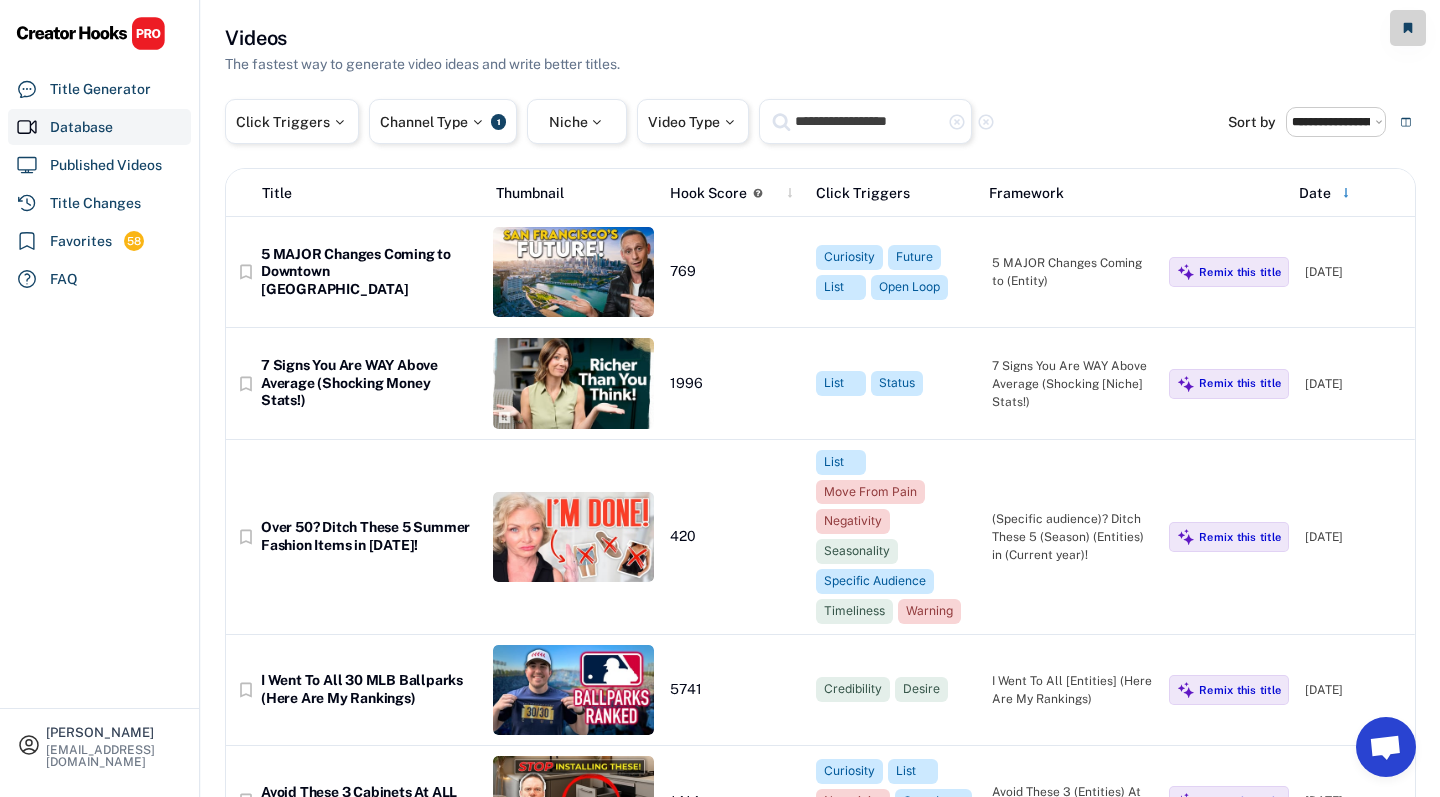 type on "**********" 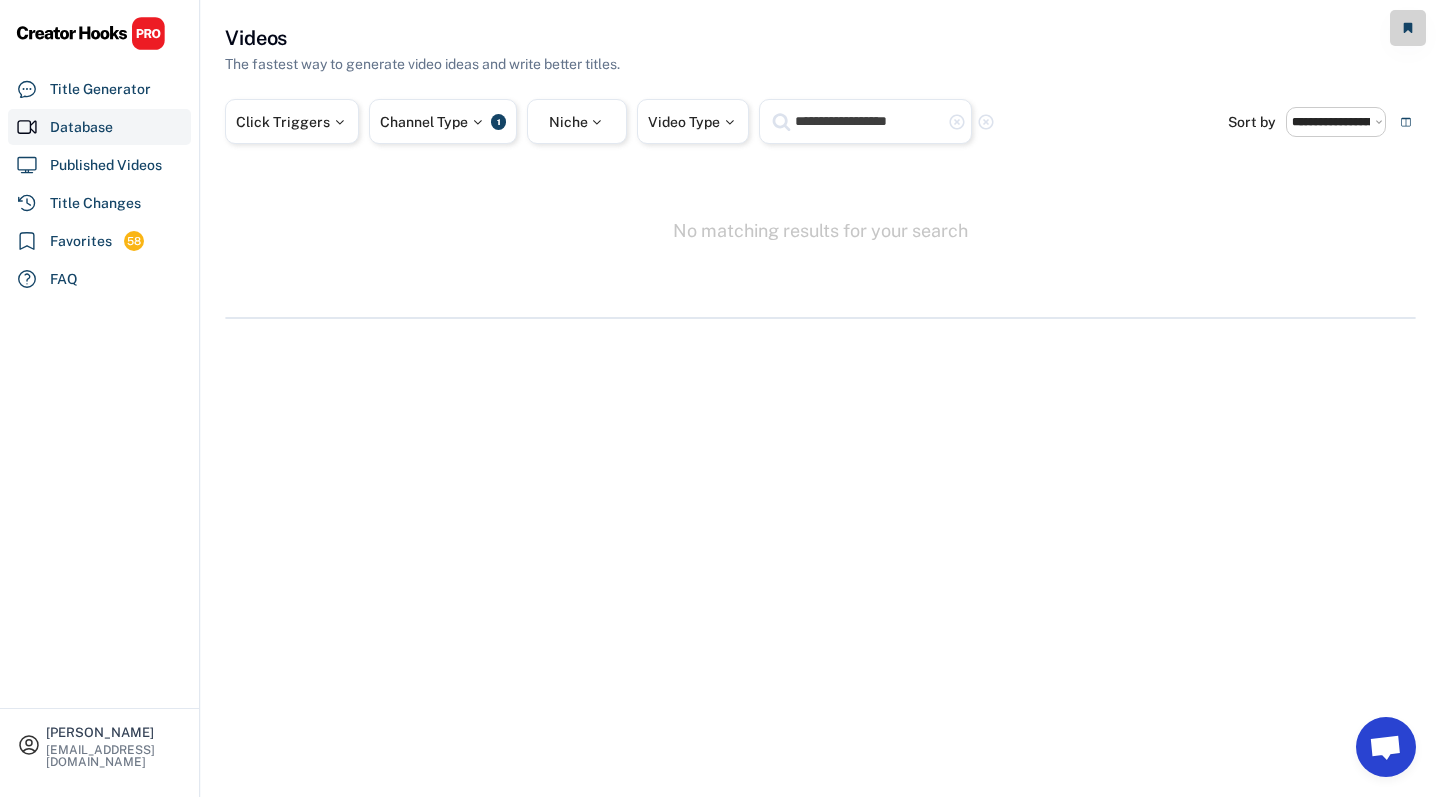 click on "**********" at bounding box center (868, 121) 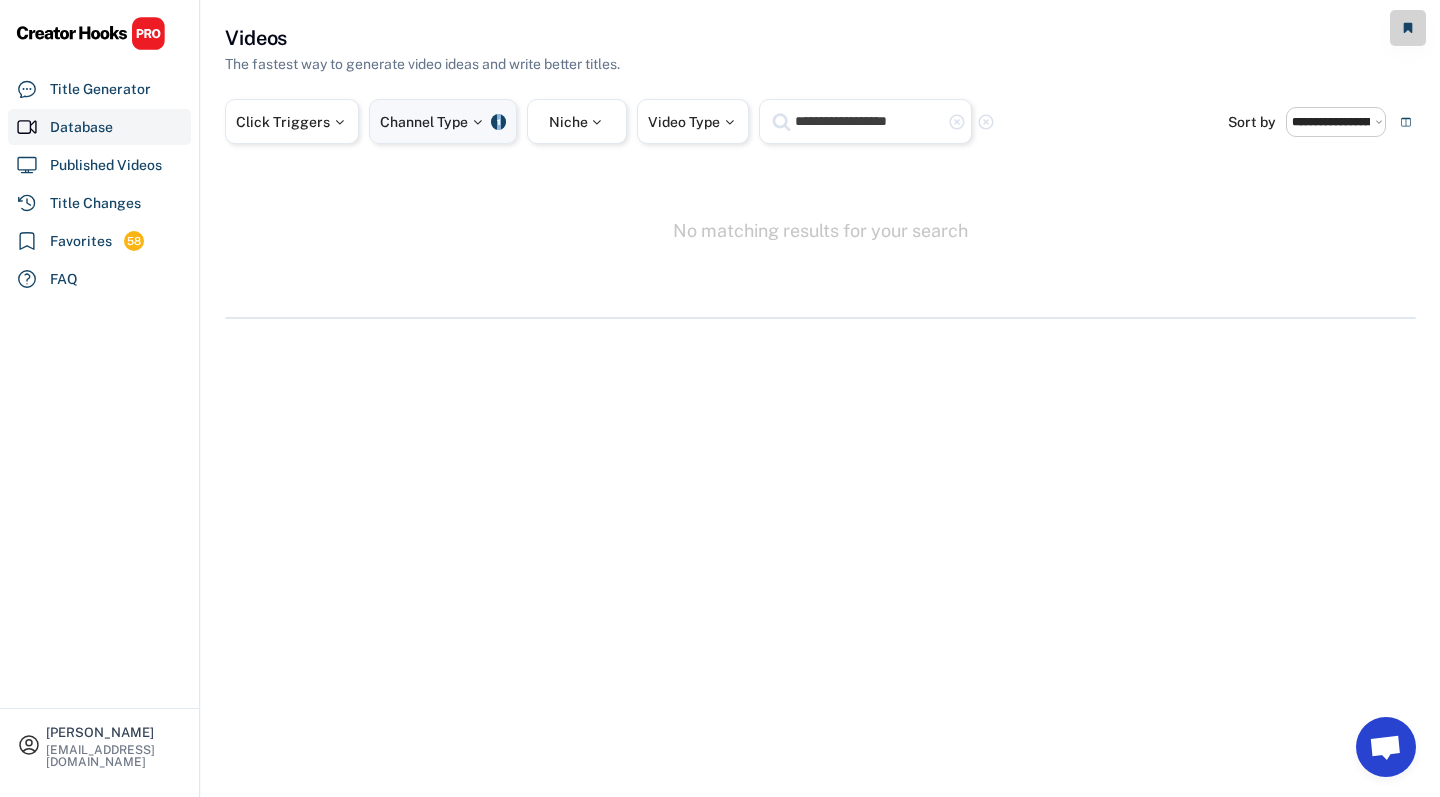 click on "1" at bounding box center [498, 122] 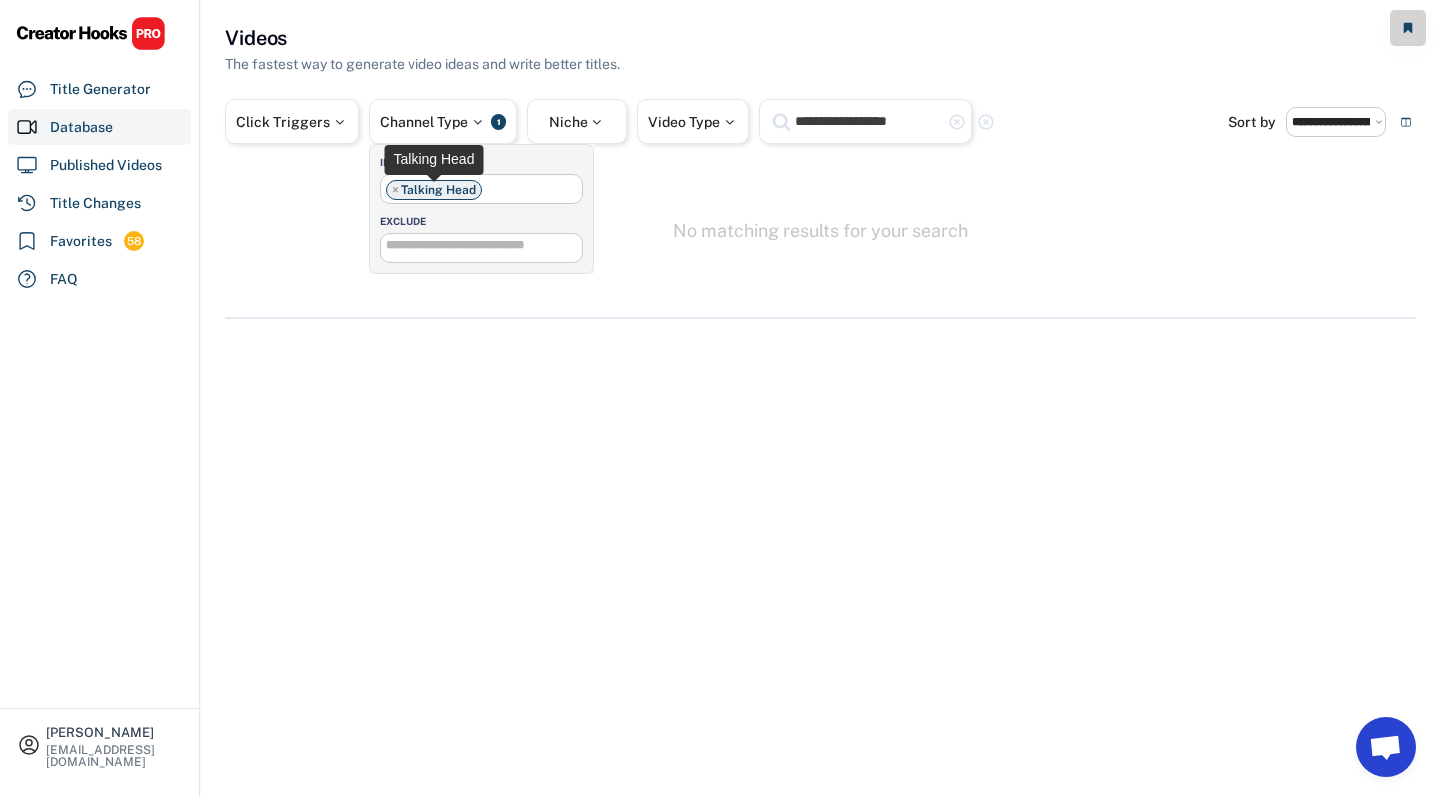 click on "×" at bounding box center [395, 190] 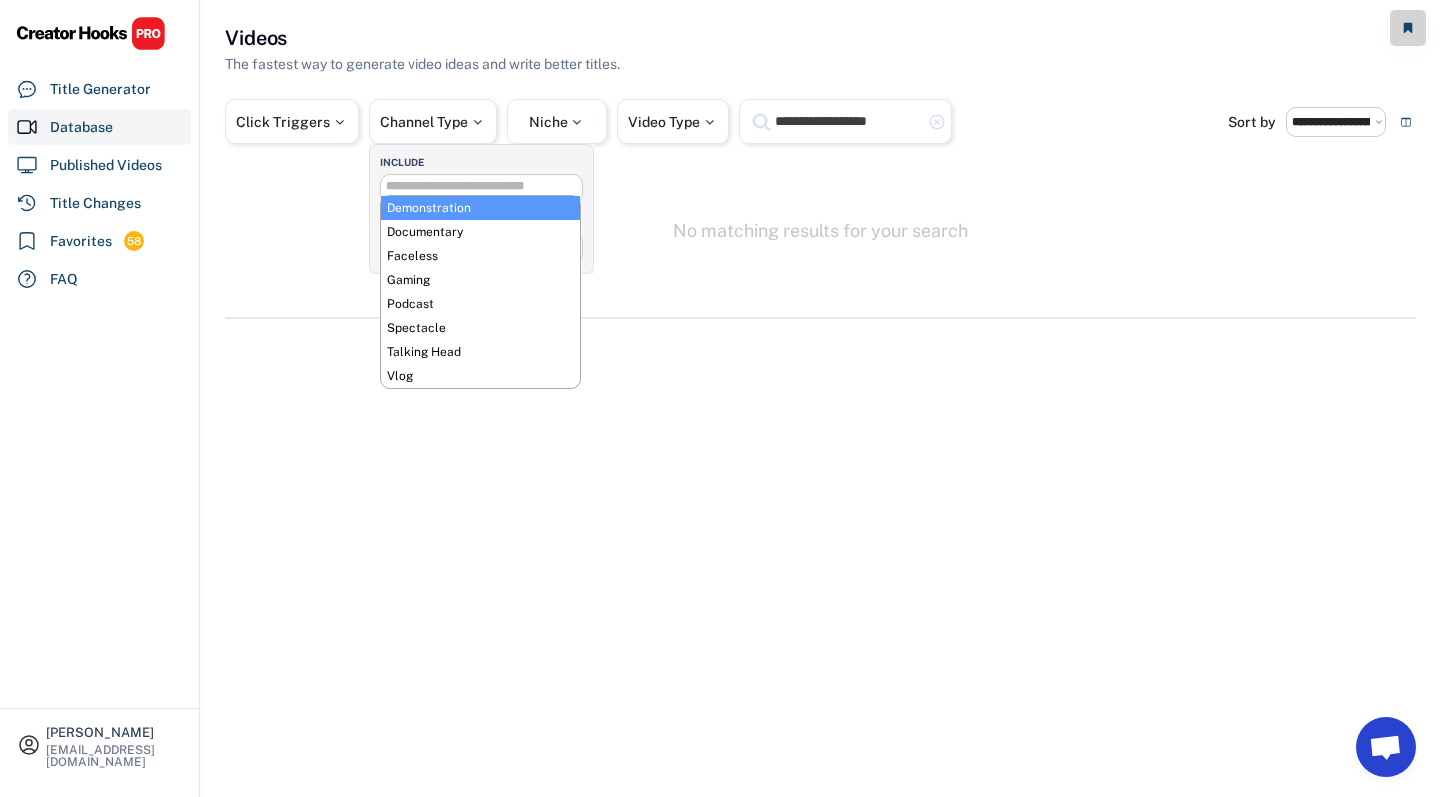 scroll, scrollTop: 84, scrollLeft: 0, axis: vertical 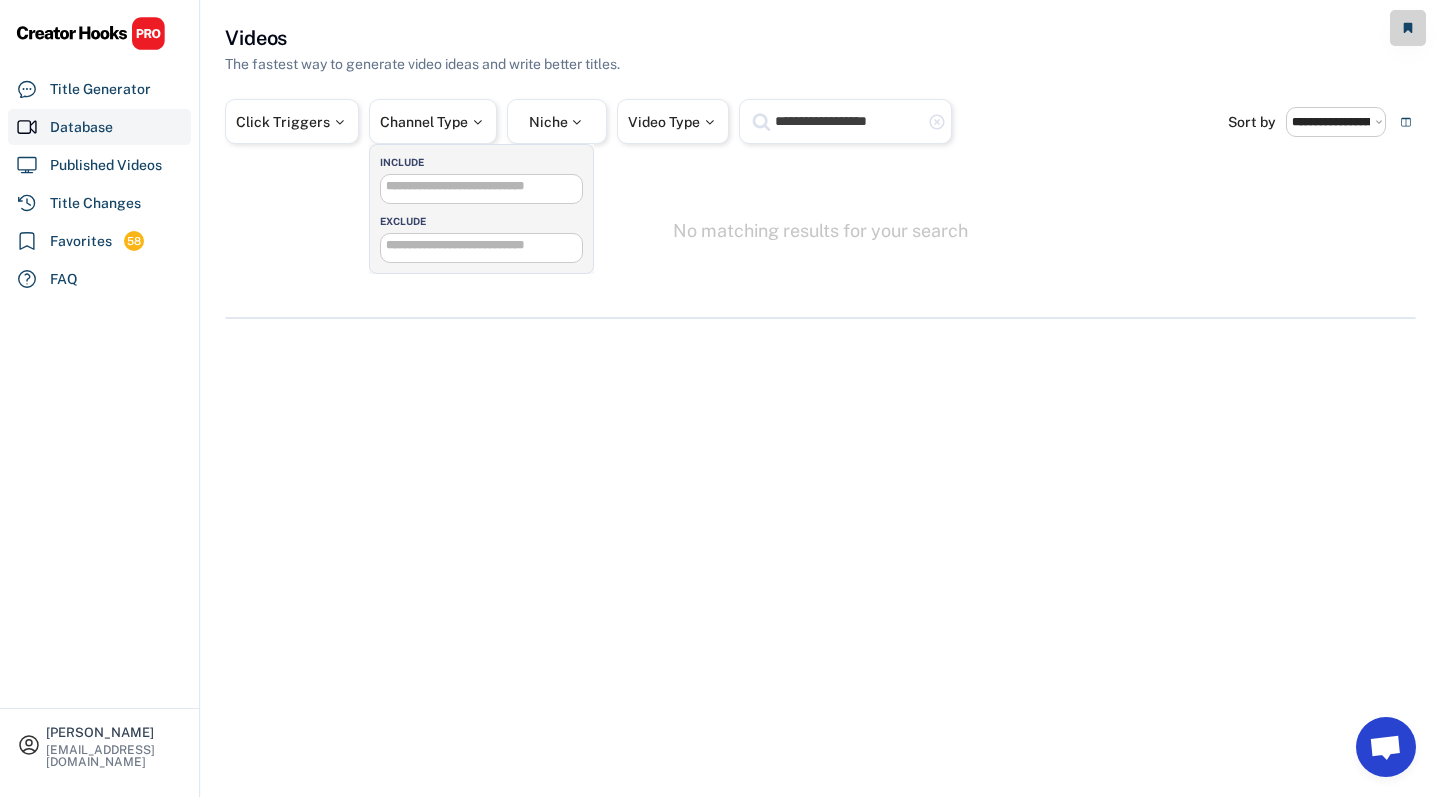 click on "**********" at bounding box center [848, 121] 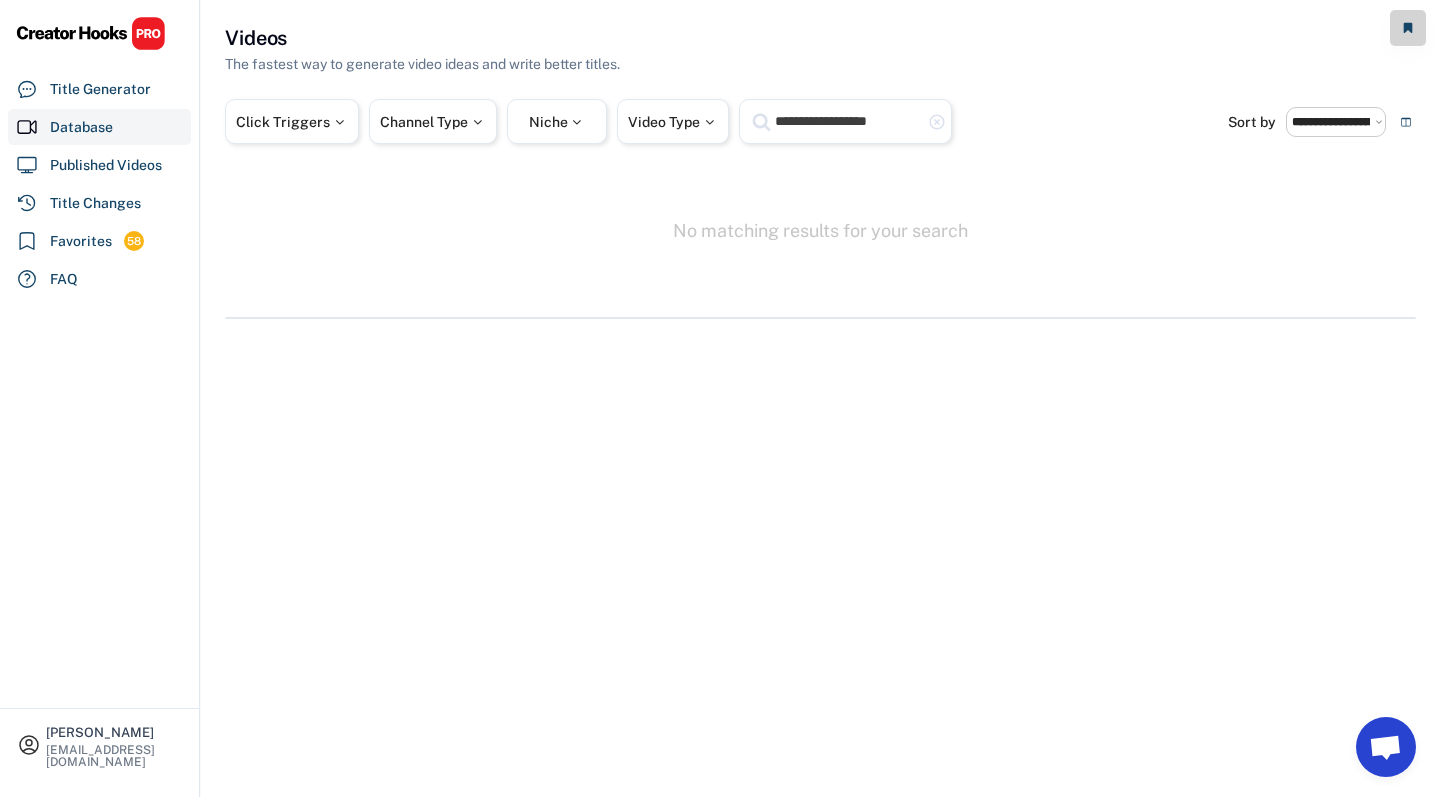 type on "**********" 